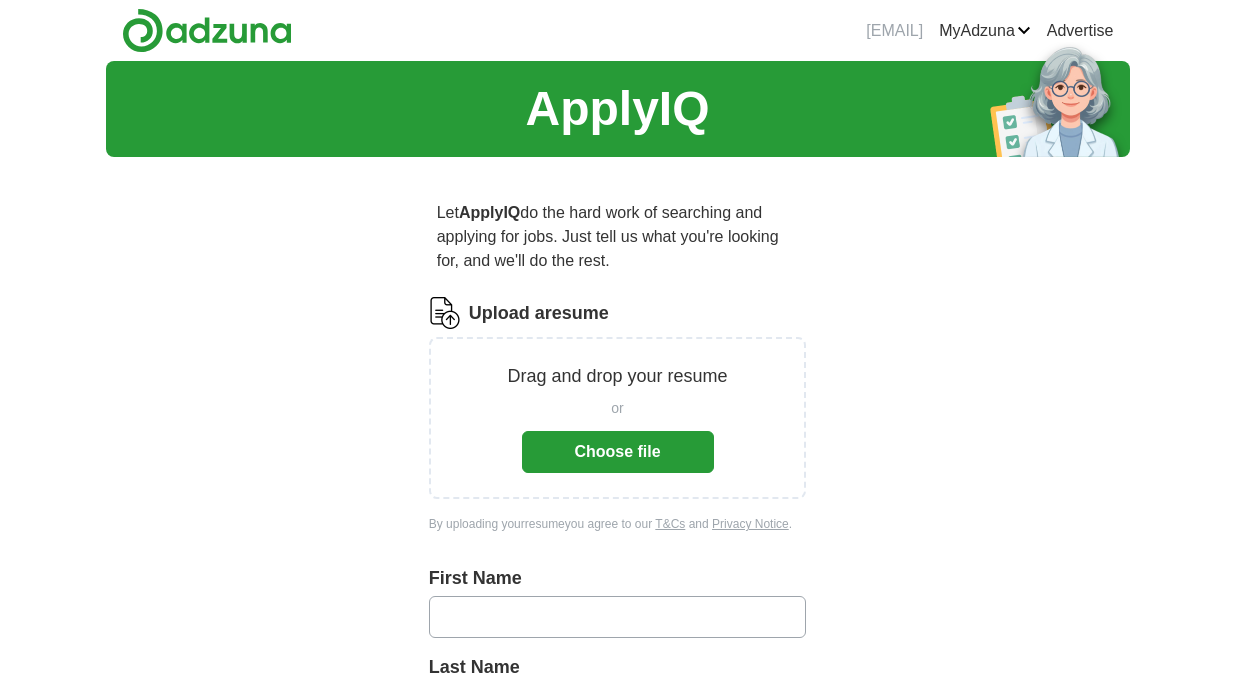 scroll, scrollTop: 0, scrollLeft: 0, axis: both 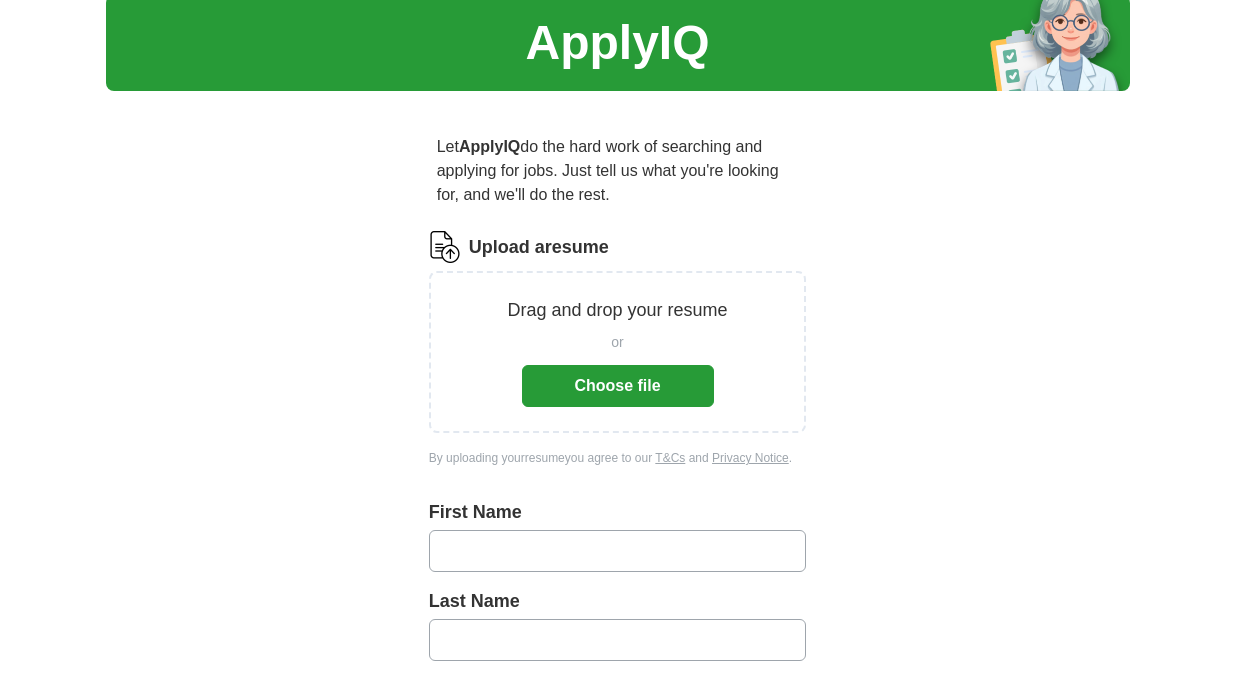 click on "Choose file" at bounding box center (618, 386) 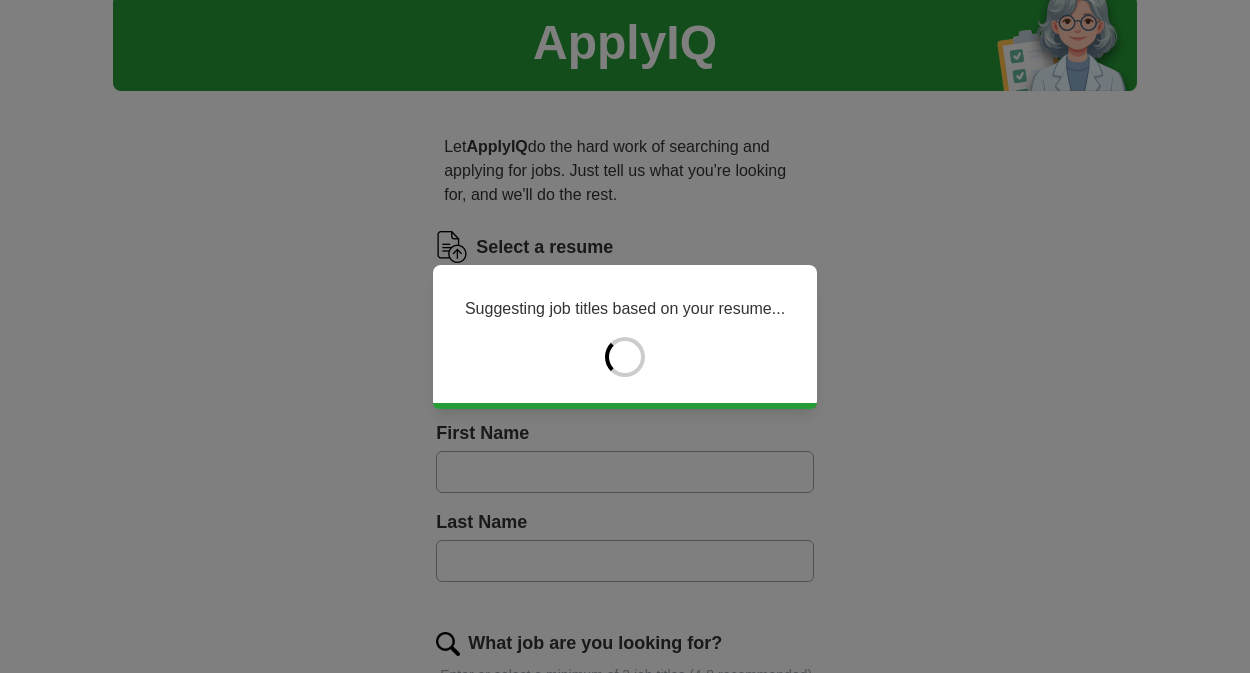 type on "*****" 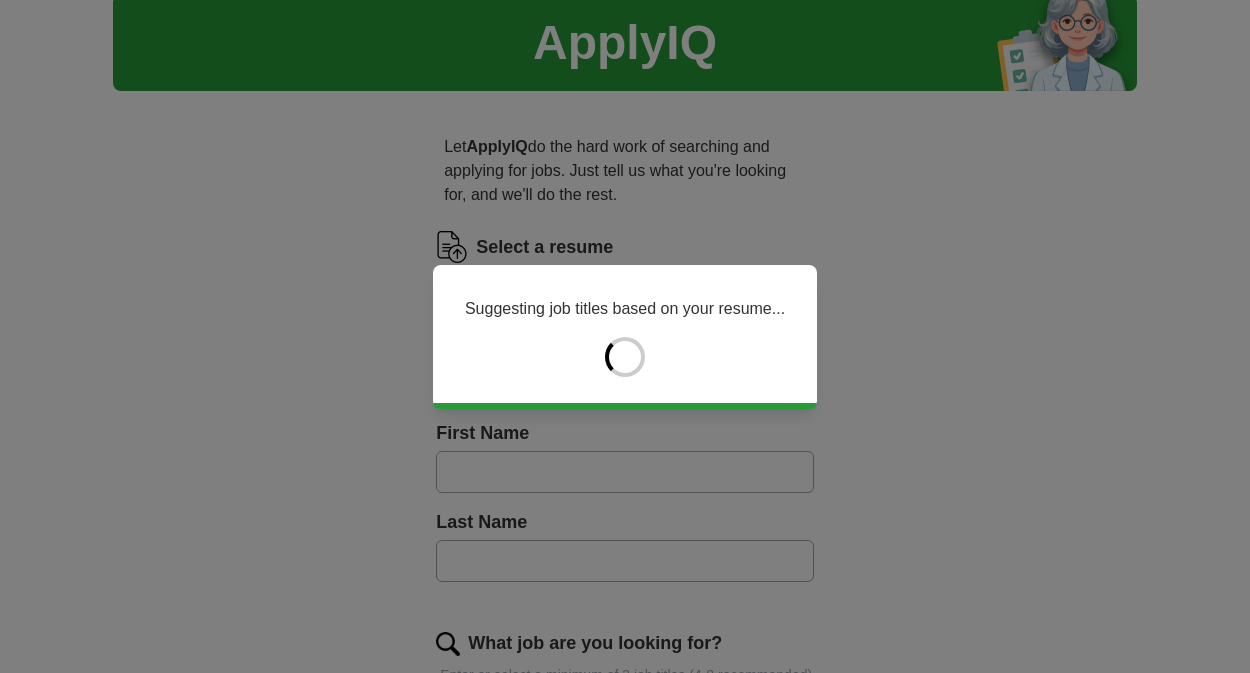 type on "*******" 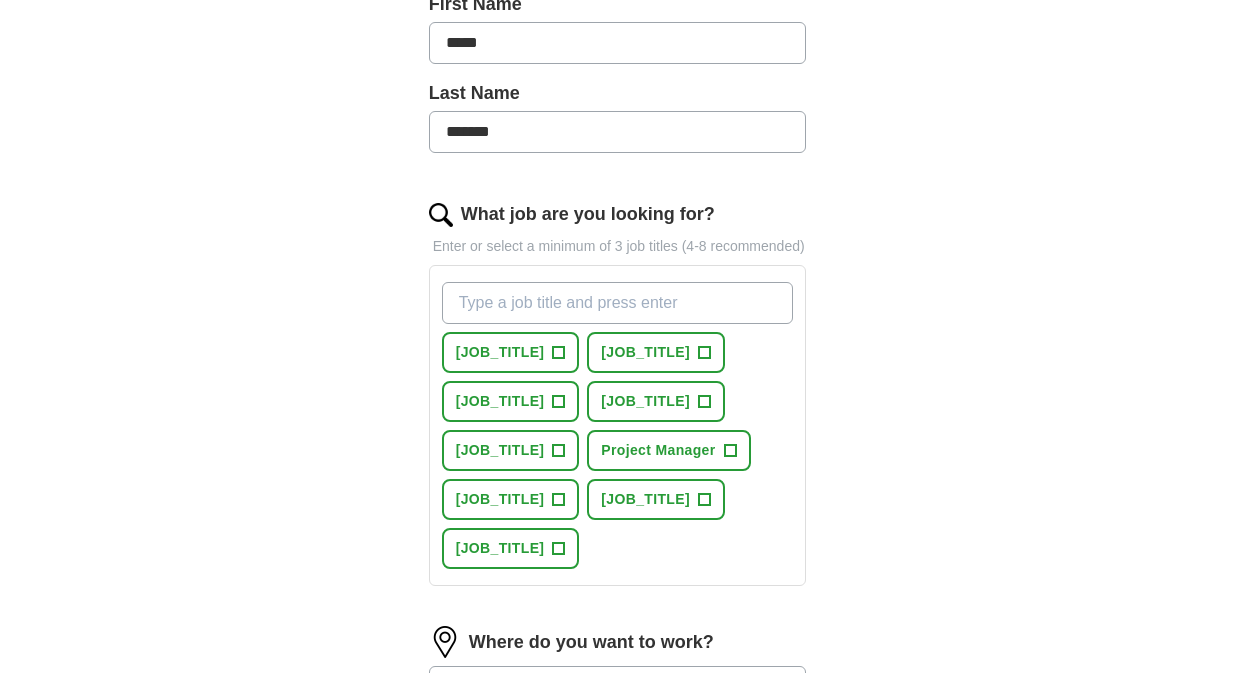 scroll, scrollTop: 666, scrollLeft: 0, axis: vertical 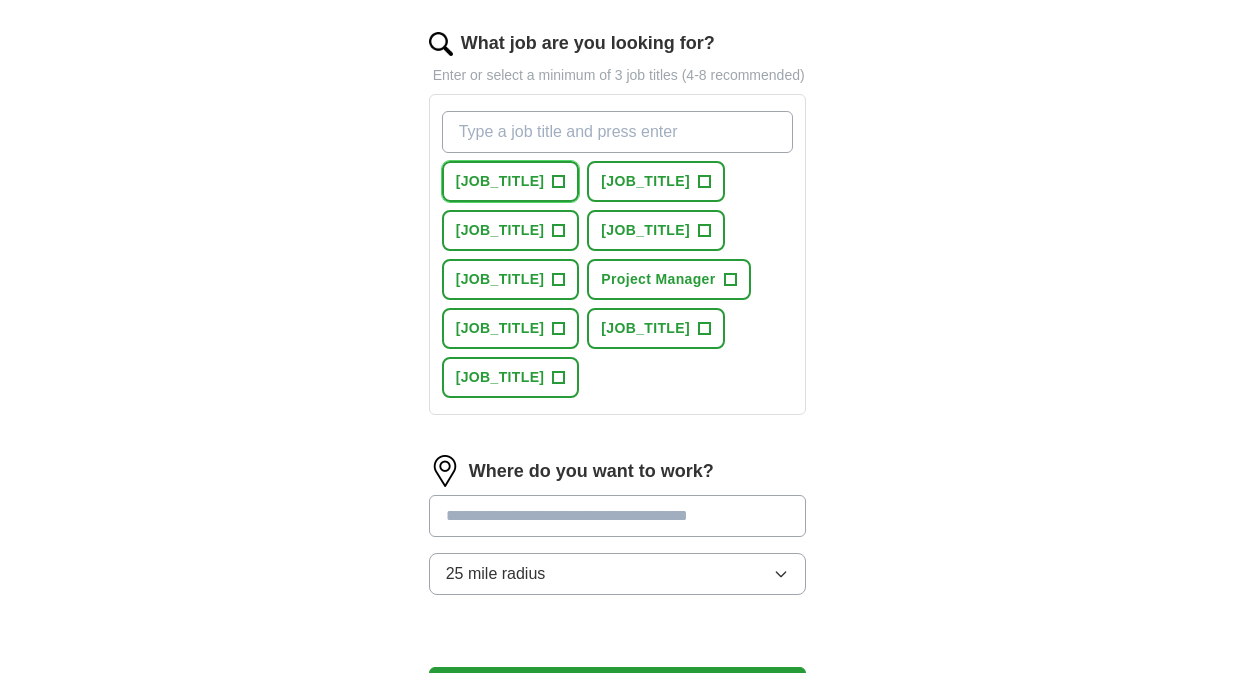 drag, startPoint x: 619, startPoint y: 176, endPoint x: 654, endPoint y: 196, distance: 40.311287 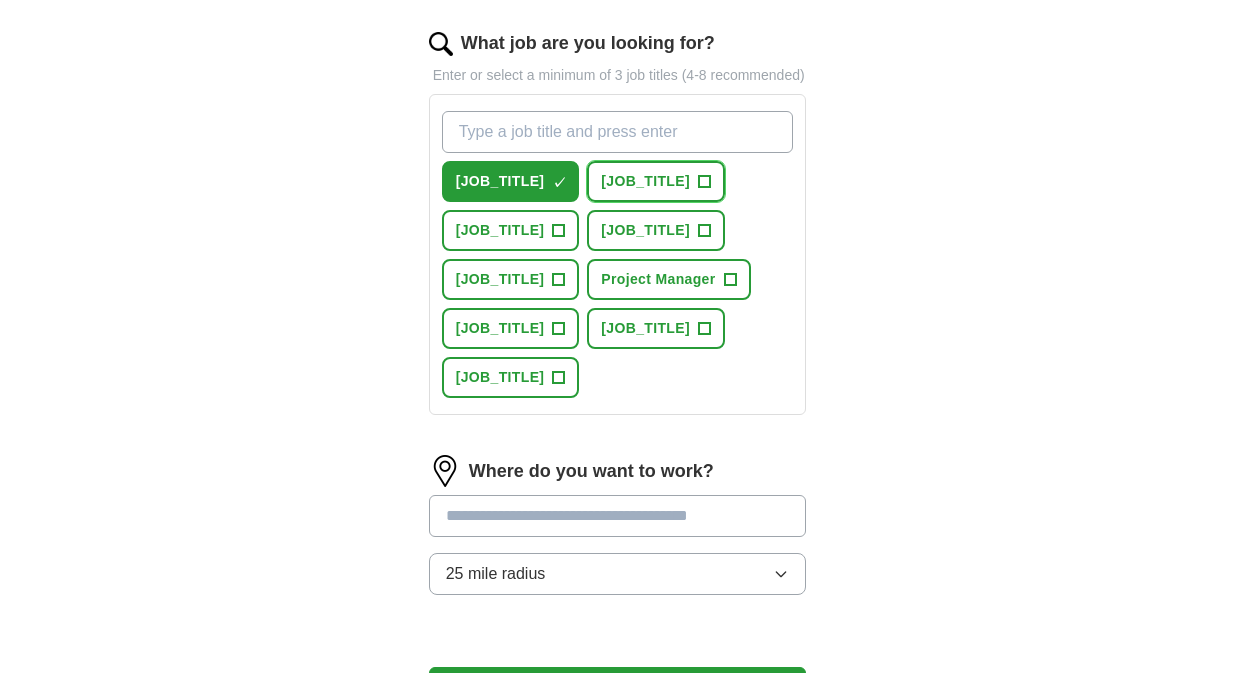 click on "+" at bounding box center (704, 182) 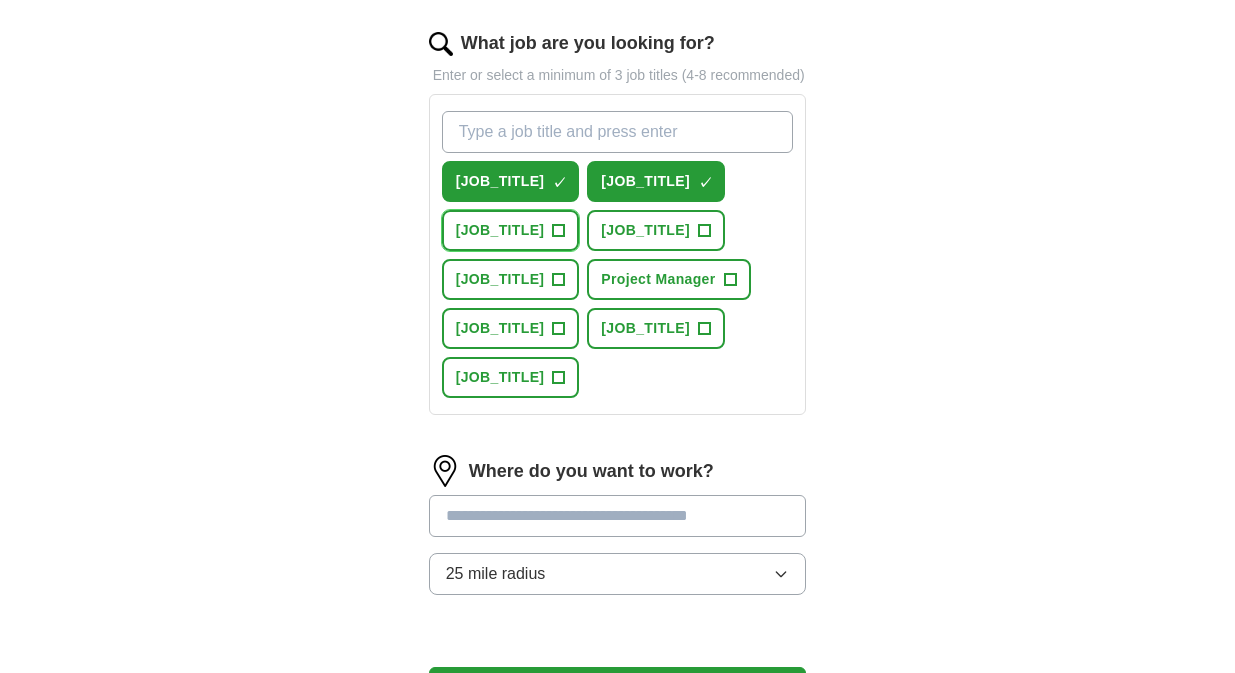 click on "+" at bounding box center (559, 231) 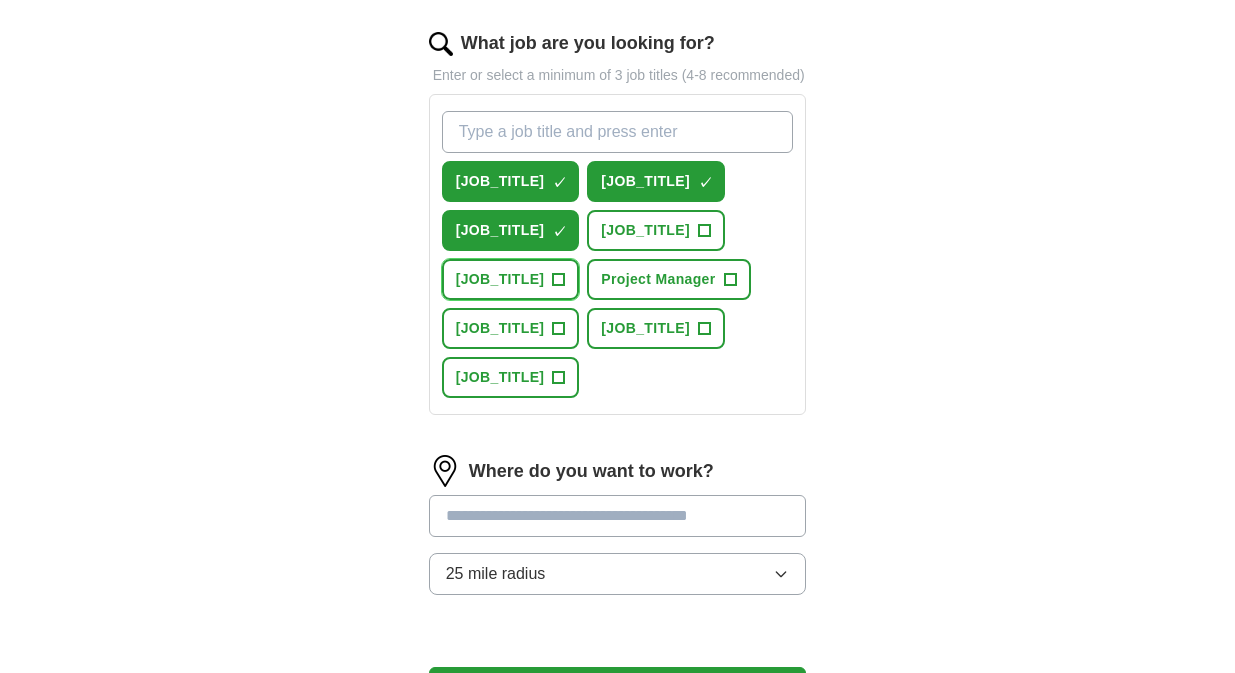 click on "+" at bounding box center [559, 280] 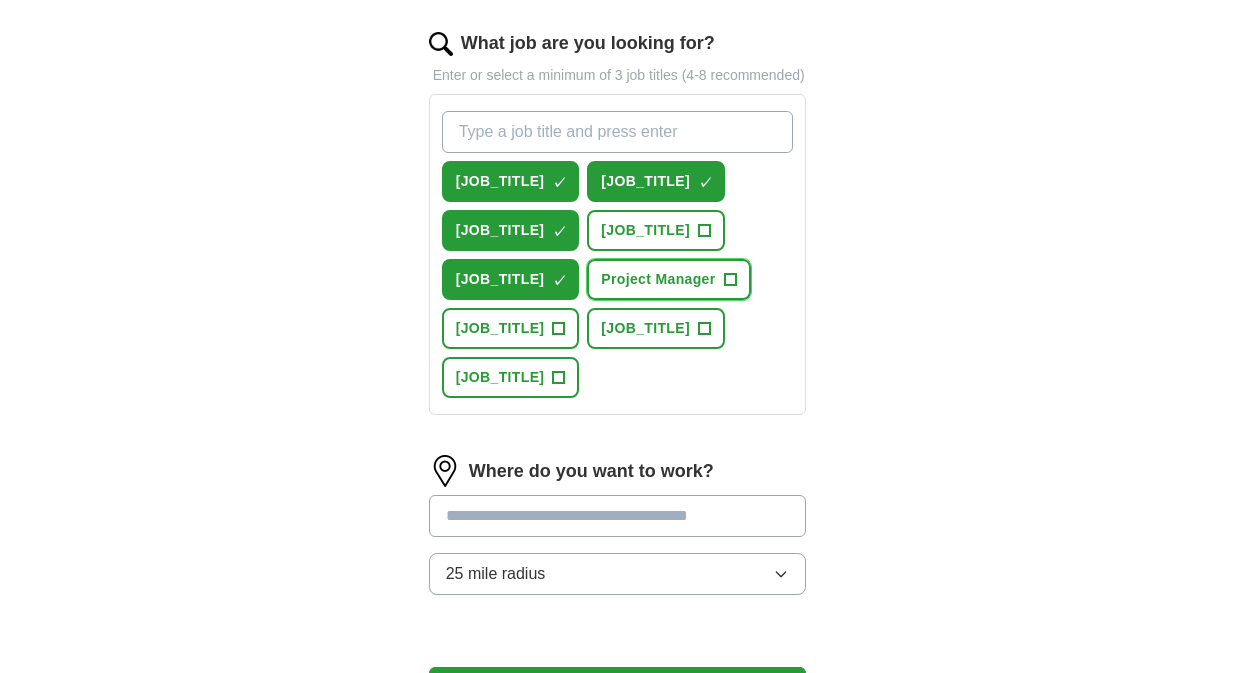 click on "+" at bounding box center (730, 280) 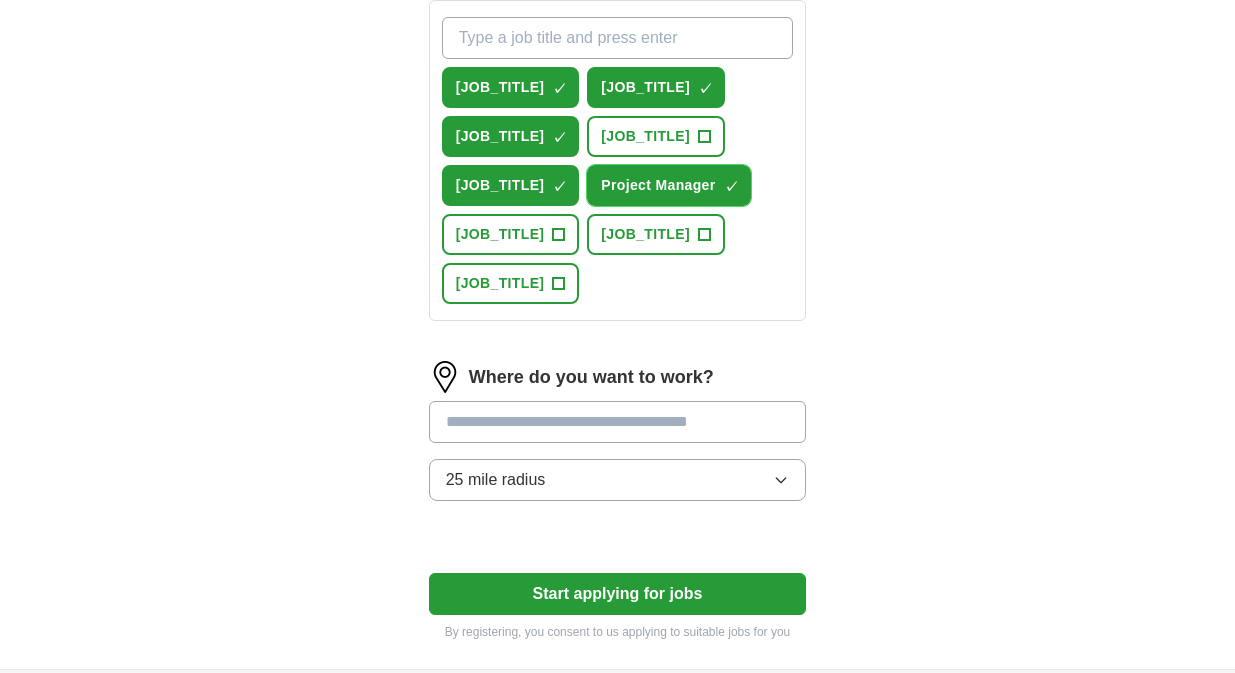 scroll, scrollTop: 799, scrollLeft: 0, axis: vertical 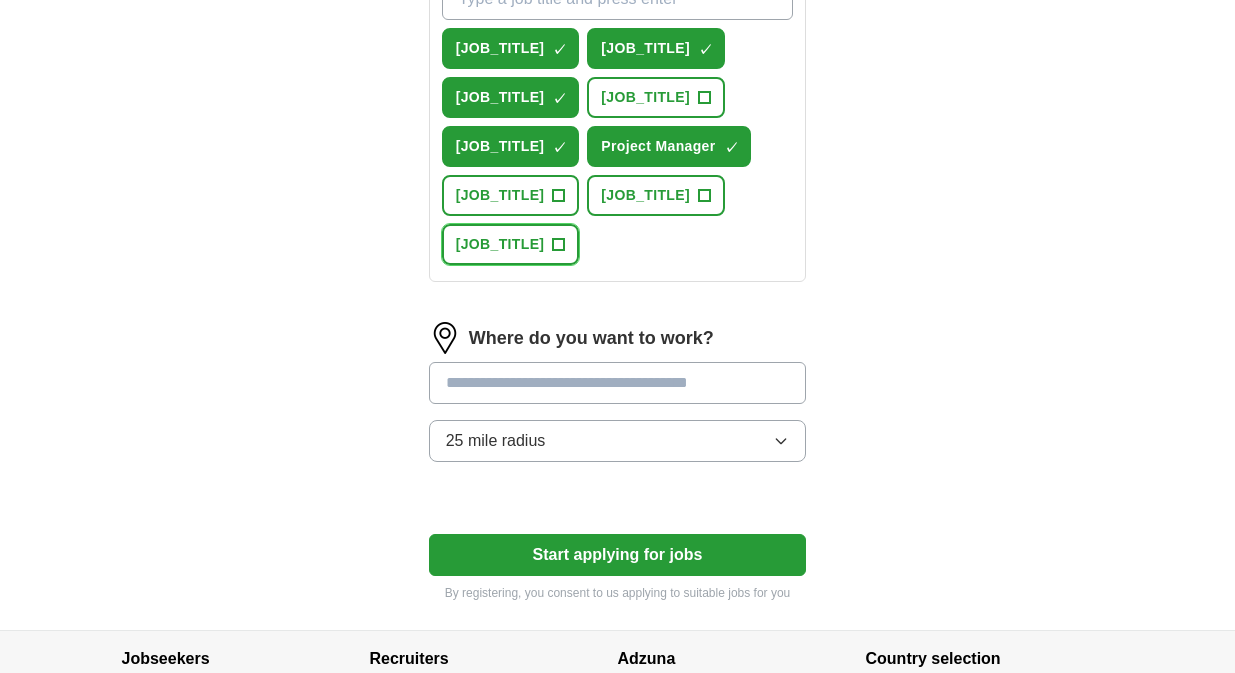 click on "+" at bounding box center [559, 245] 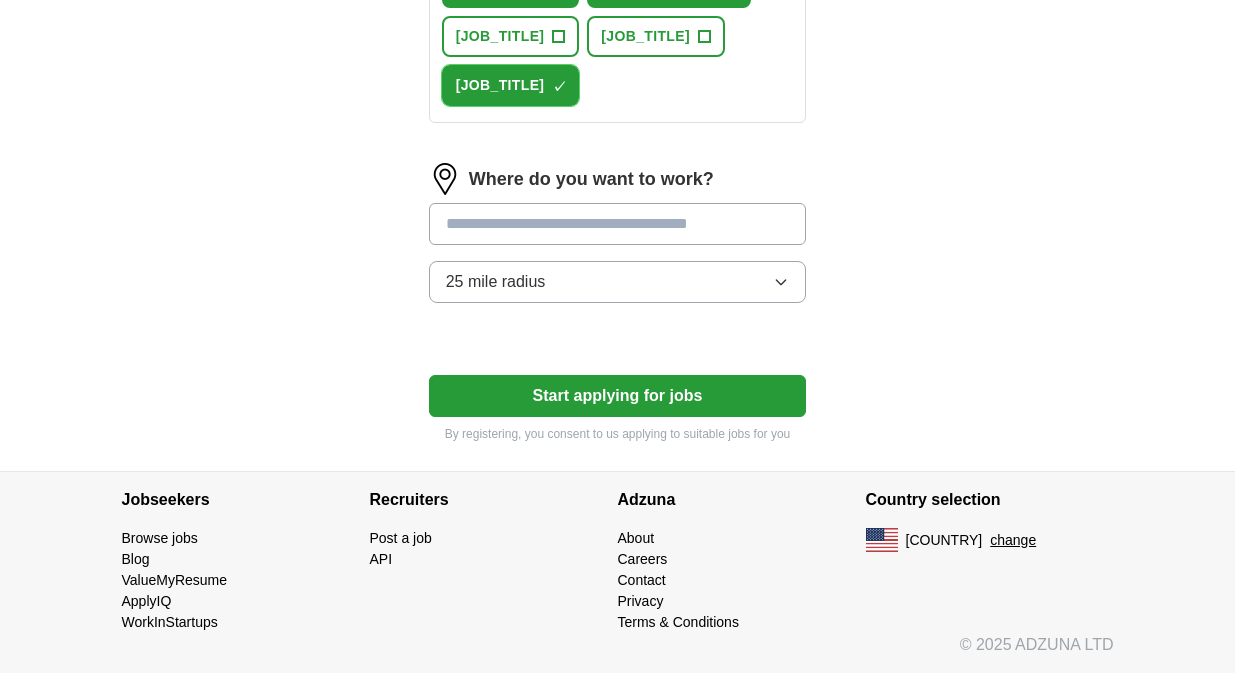 scroll, scrollTop: 1066, scrollLeft: 0, axis: vertical 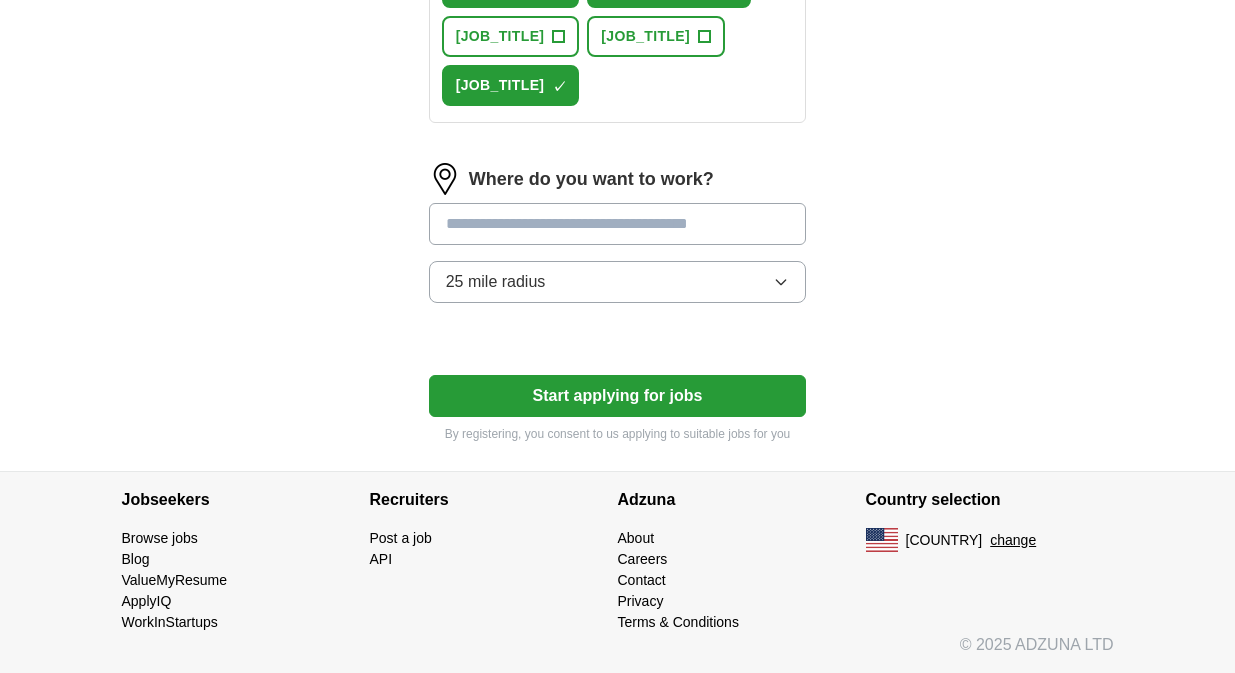 click at bounding box center (618, 224) 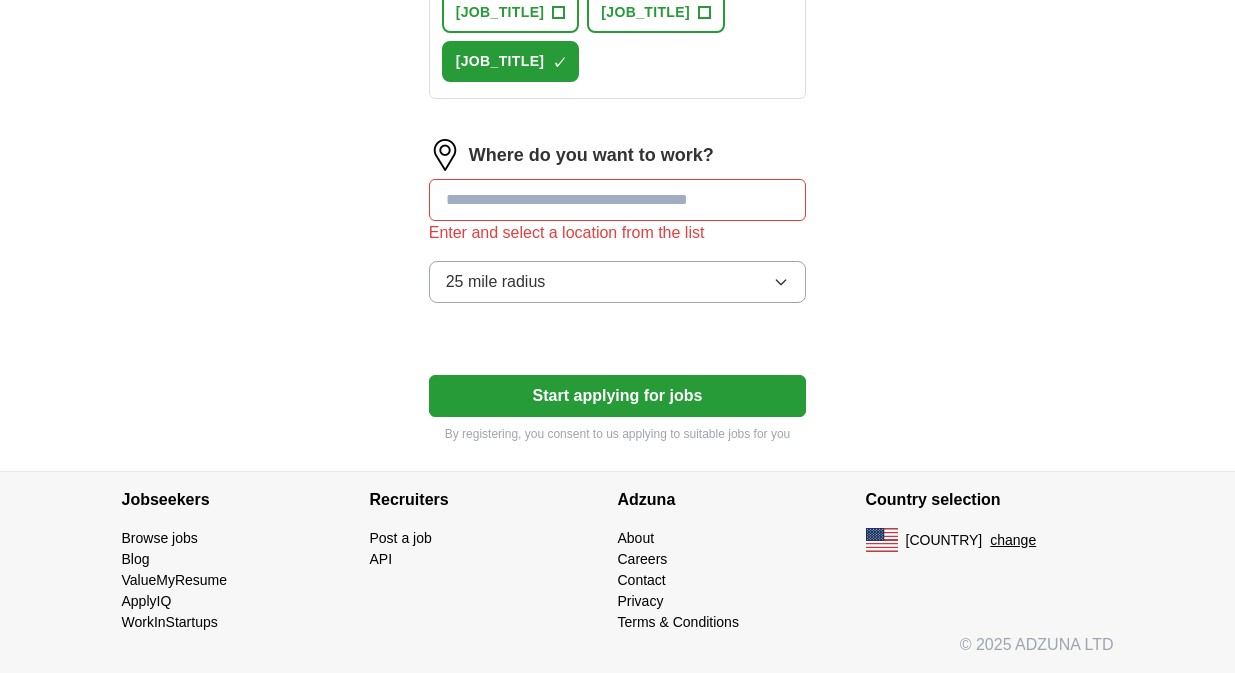 click at bounding box center (618, 200) 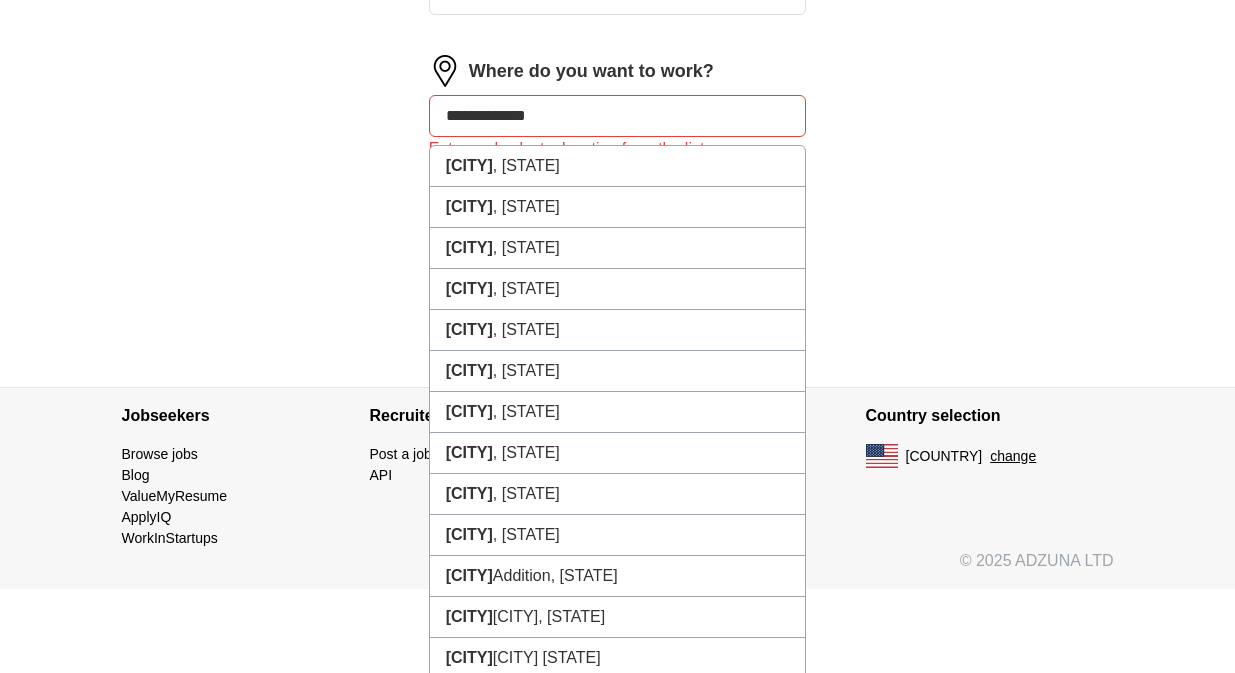 type on "**********" 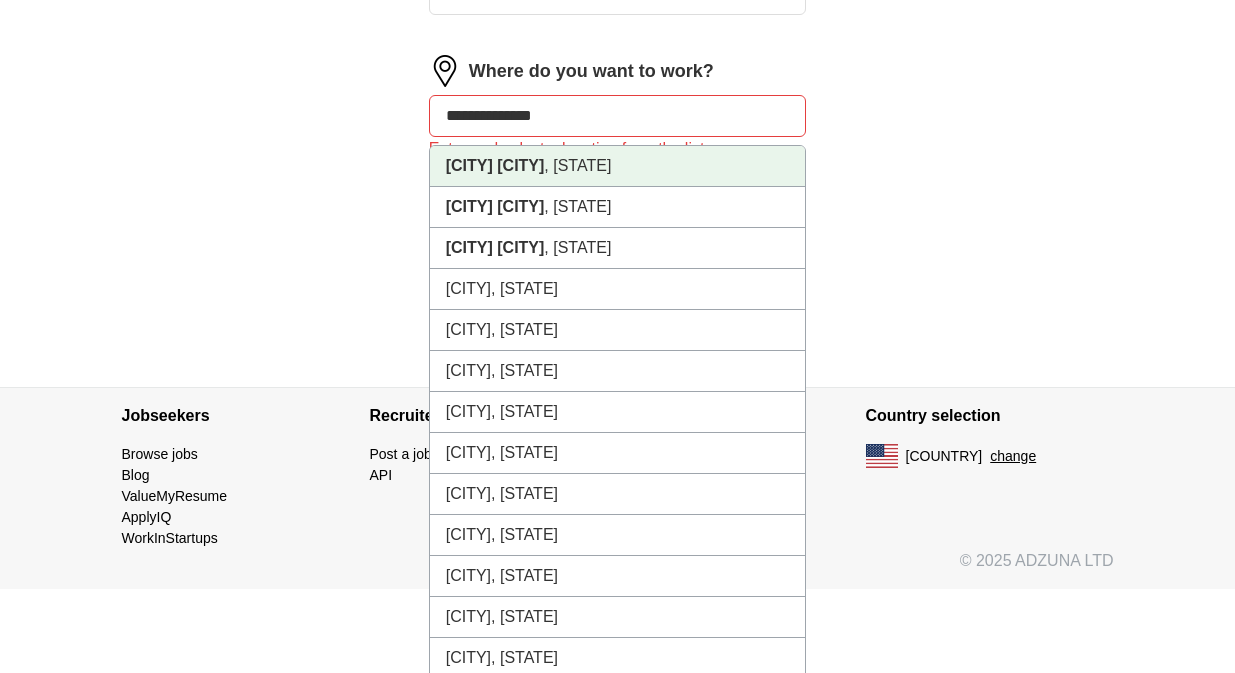 click on "[CITY] [STATE] , [STATE]" at bounding box center (618, 166) 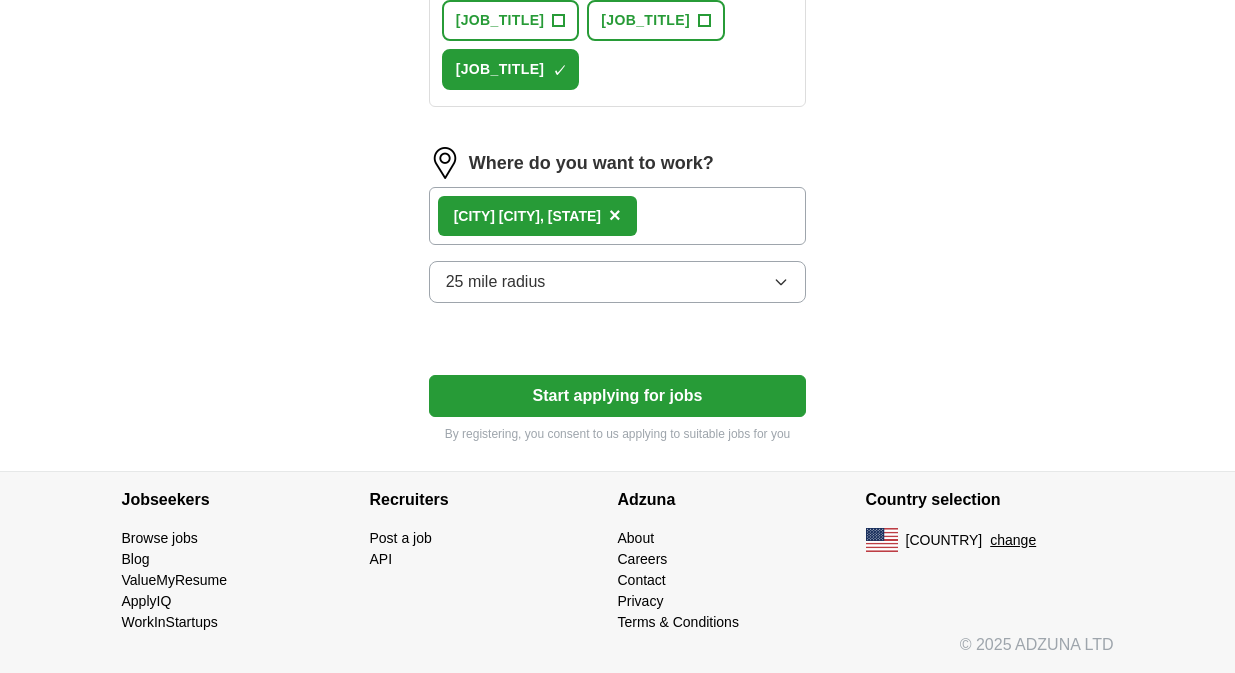 click 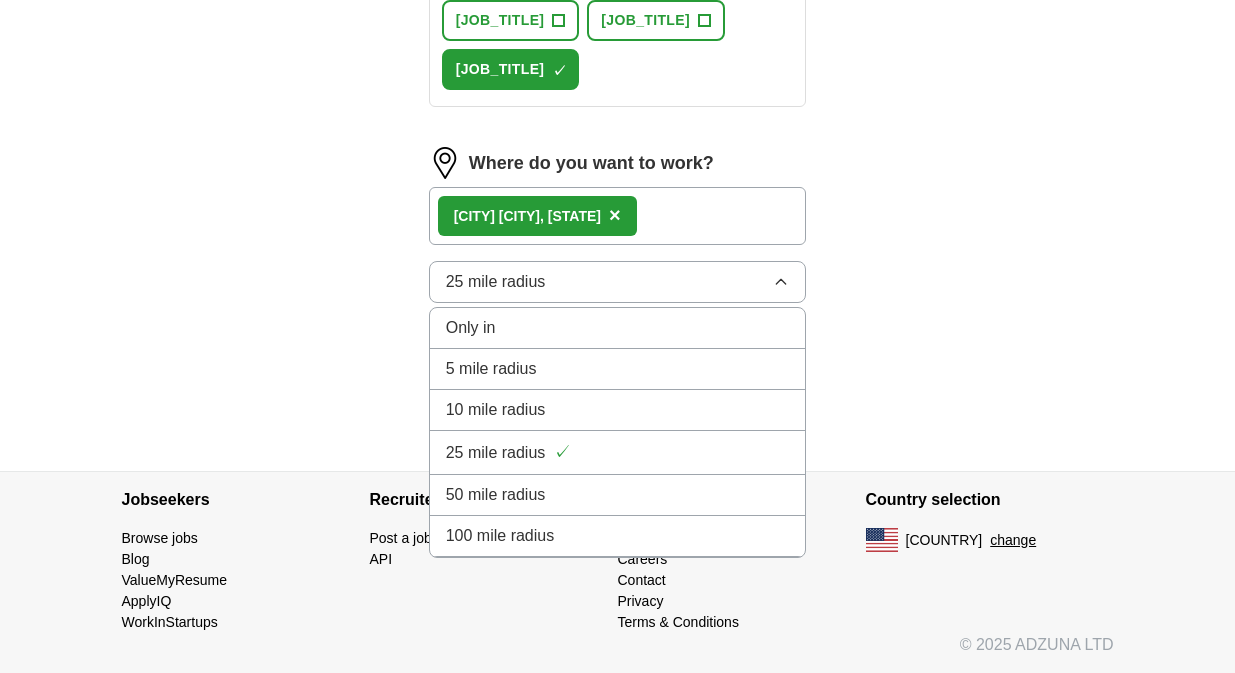 click on "10 mile radius" at bounding box center [496, 410] 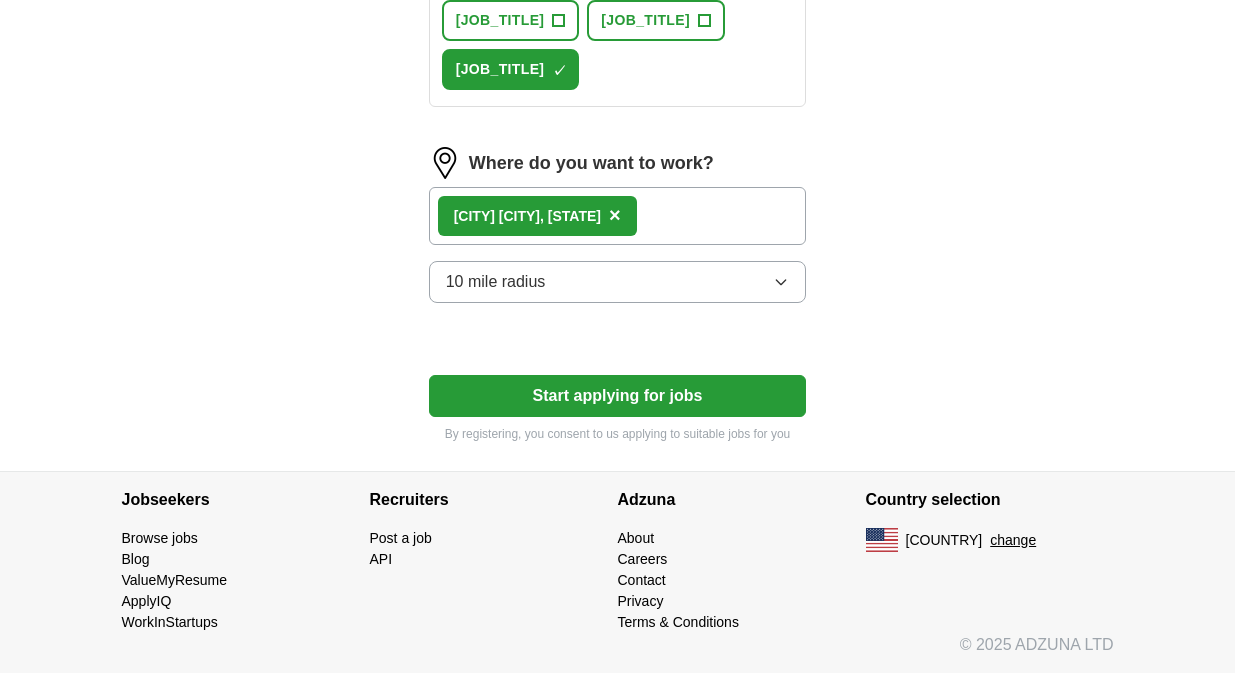 click on "Start applying for jobs" at bounding box center (618, 396) 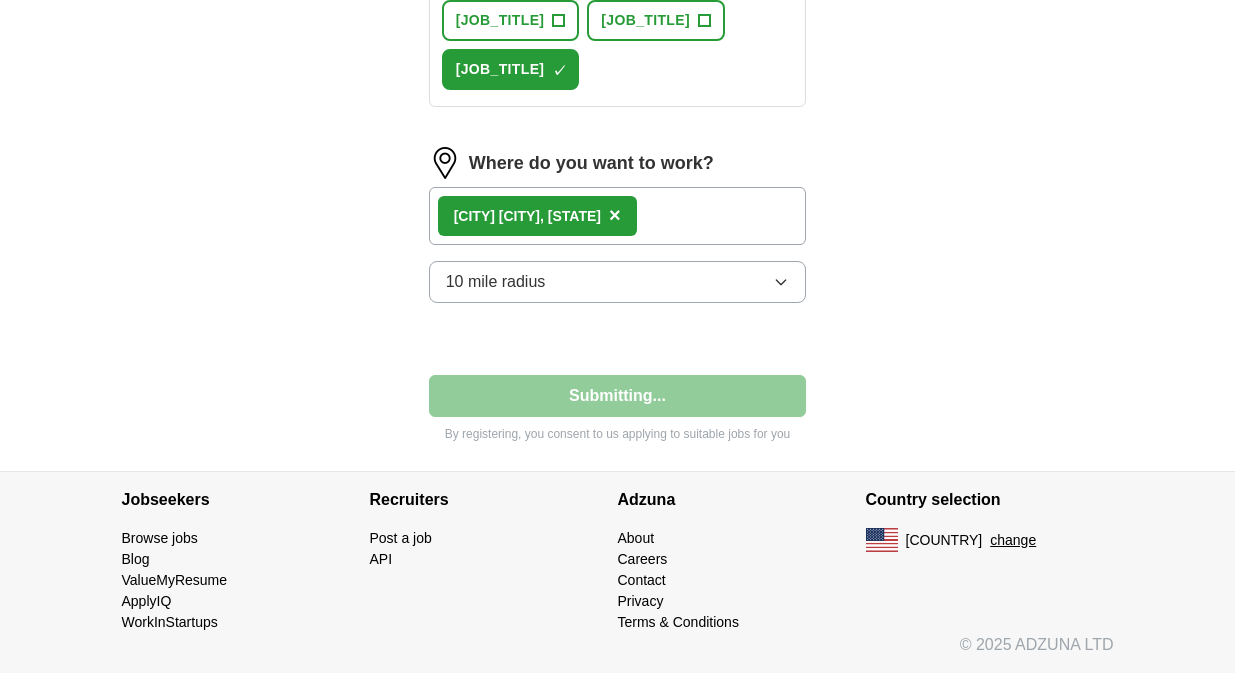 select on "**" 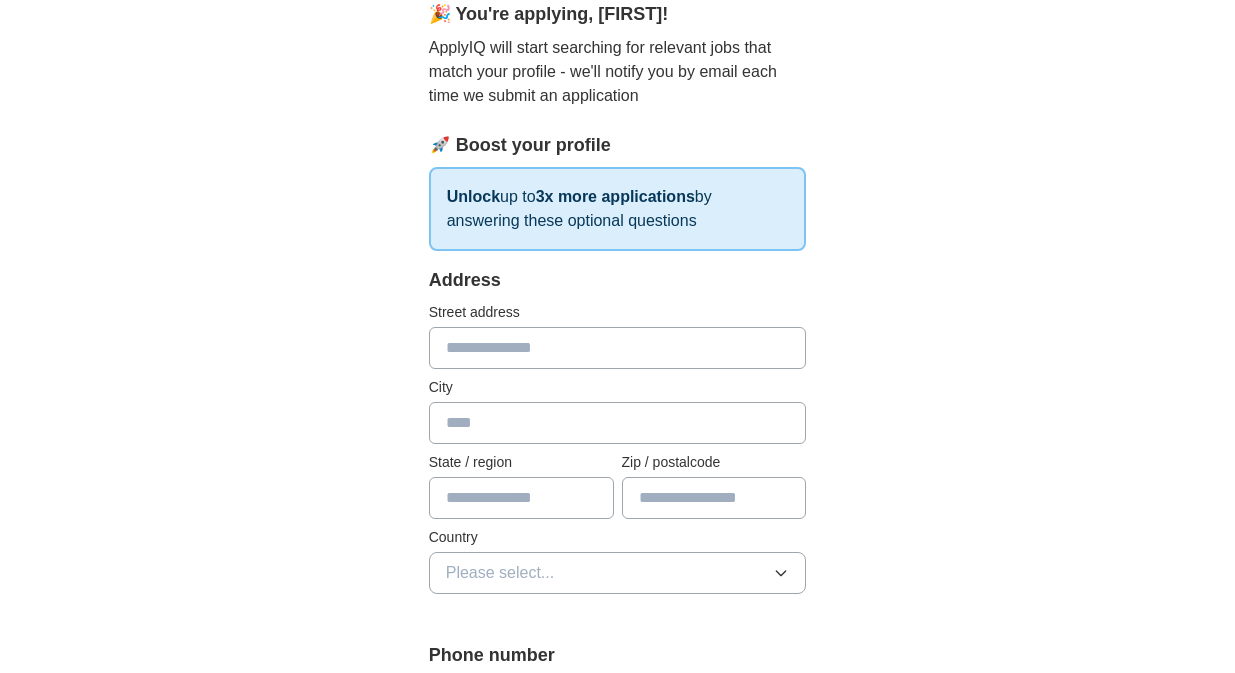 scroll, scrollTop: 199, scrollLeft: 0, axis: vertical 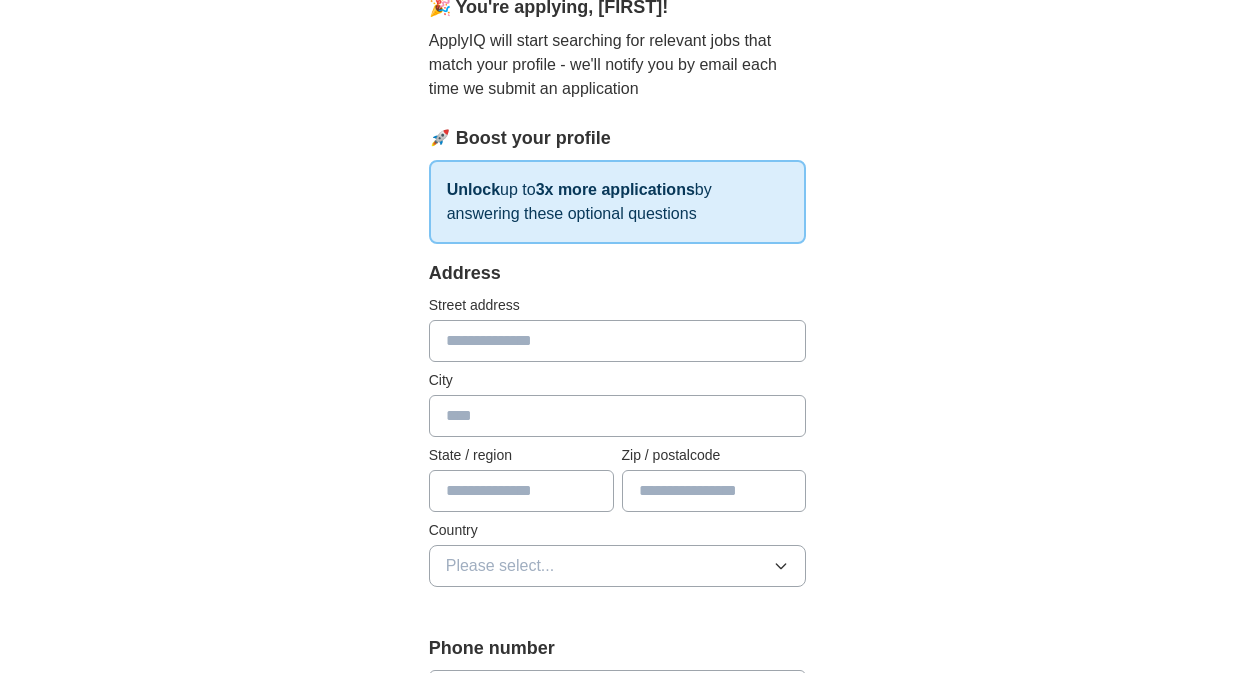 click at bounding box center (618, 341) 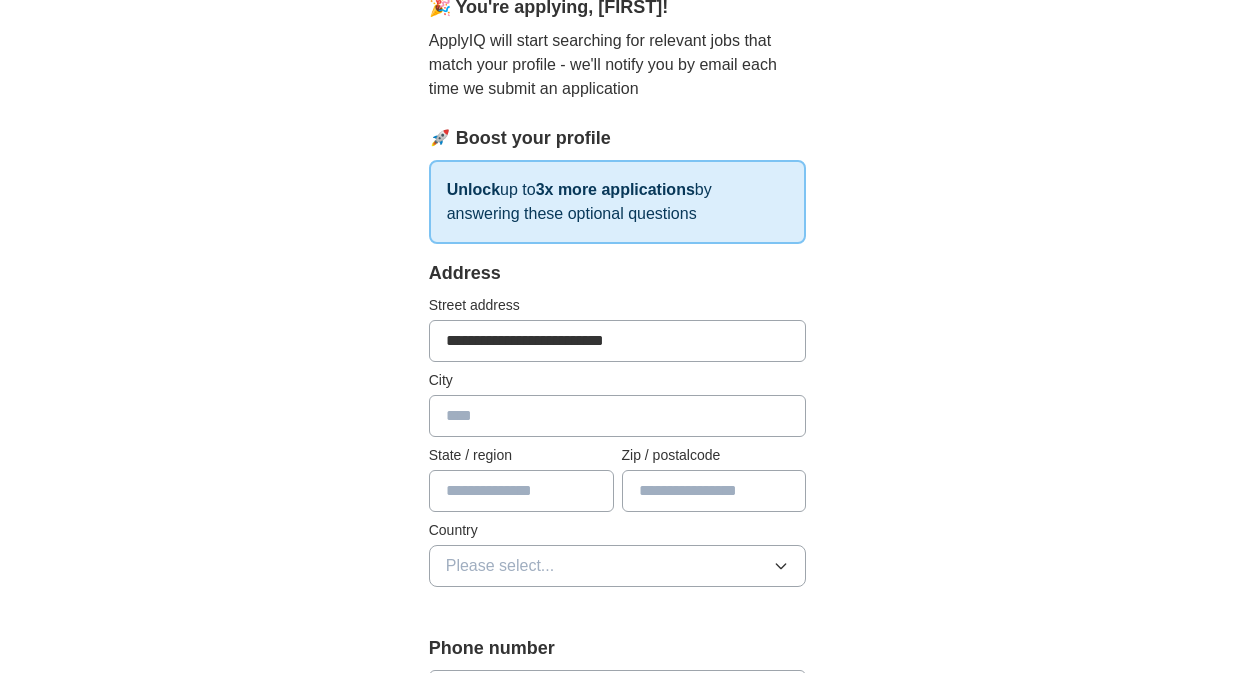 type on "**********" 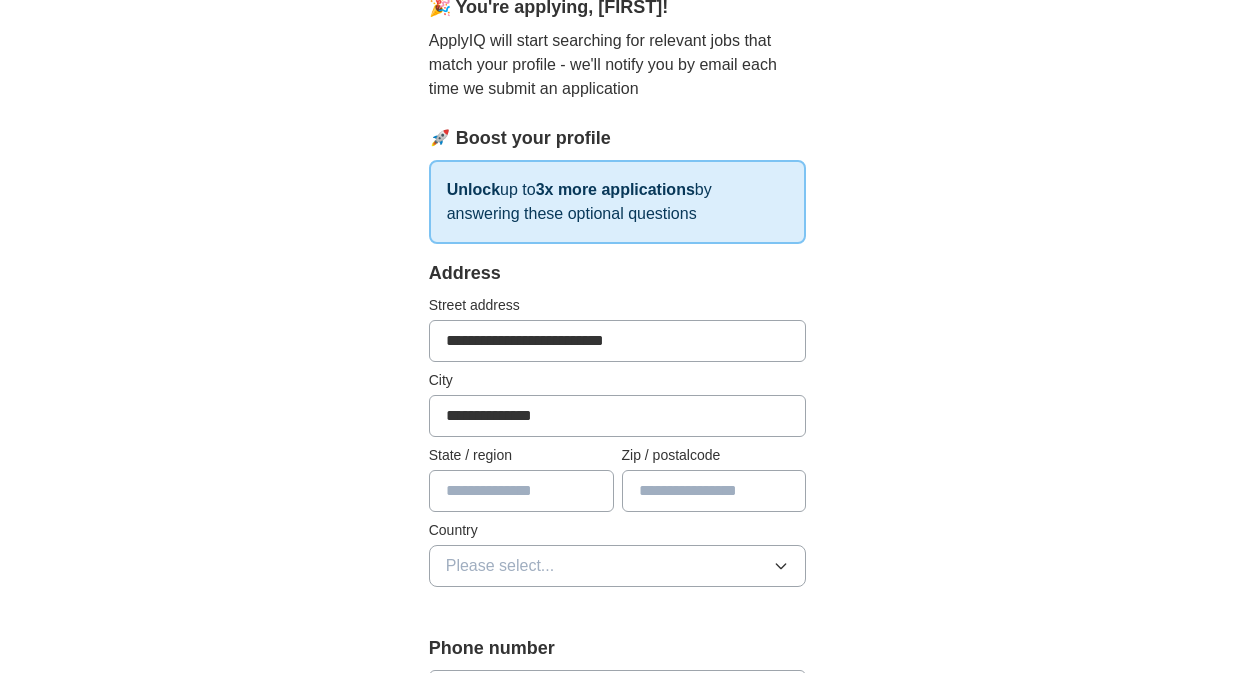 type on "**" 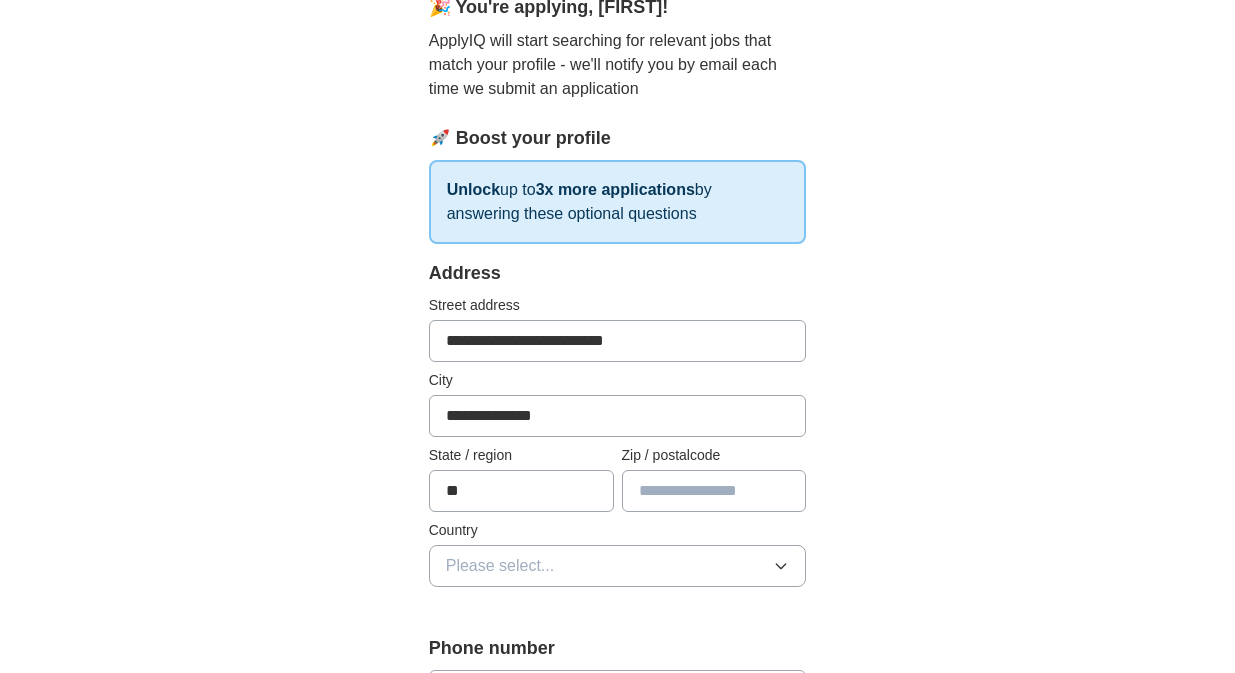 type on "*****" 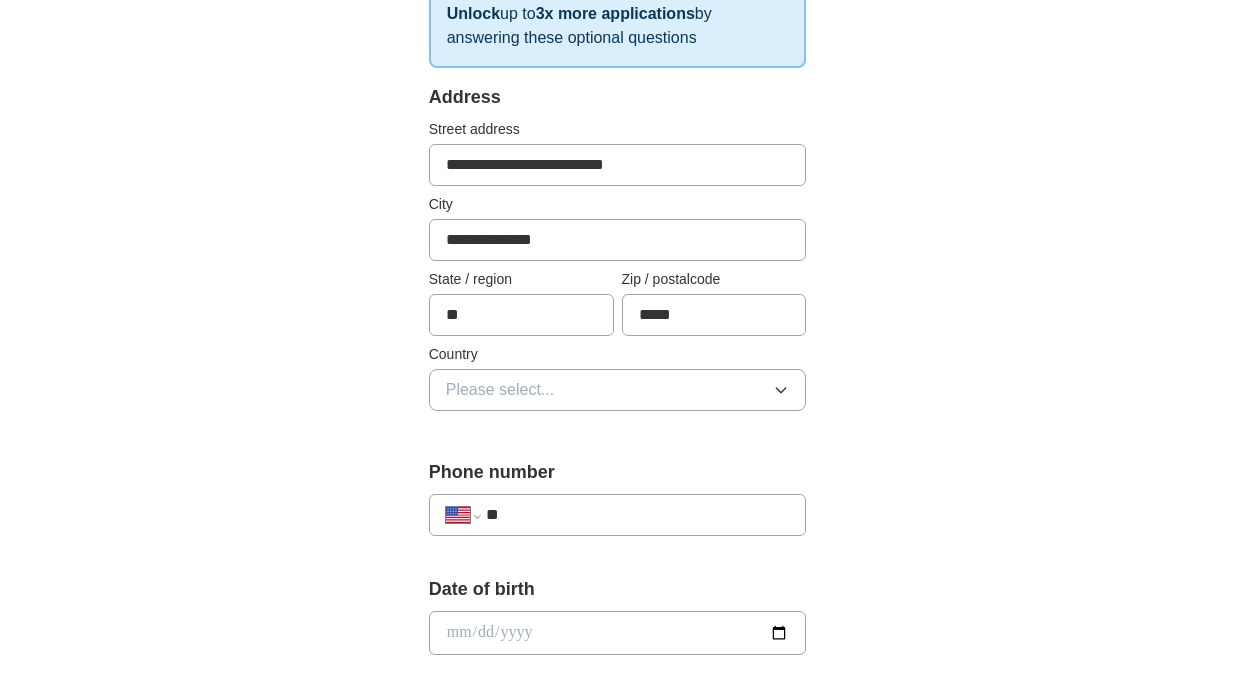 scroll, scrollTop: 399, scrollLeft: 0, axis: vertical 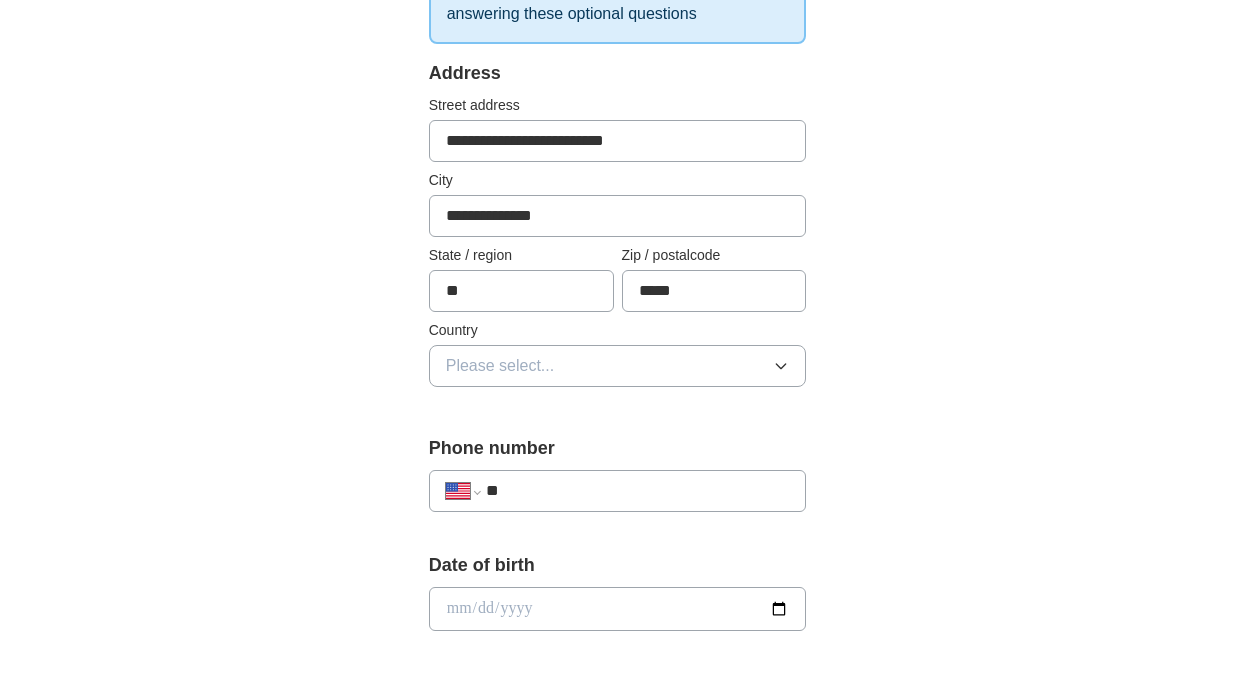 click 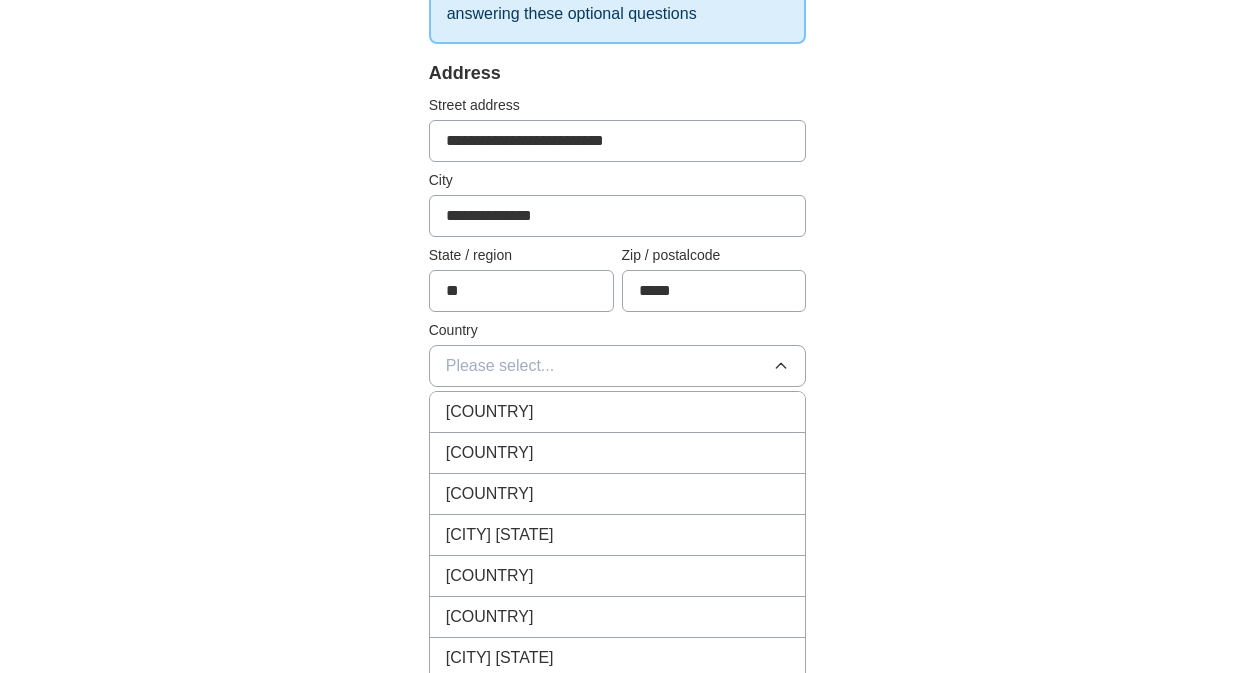 click on "[COUNTRY]" at bounding box center (618, 453) 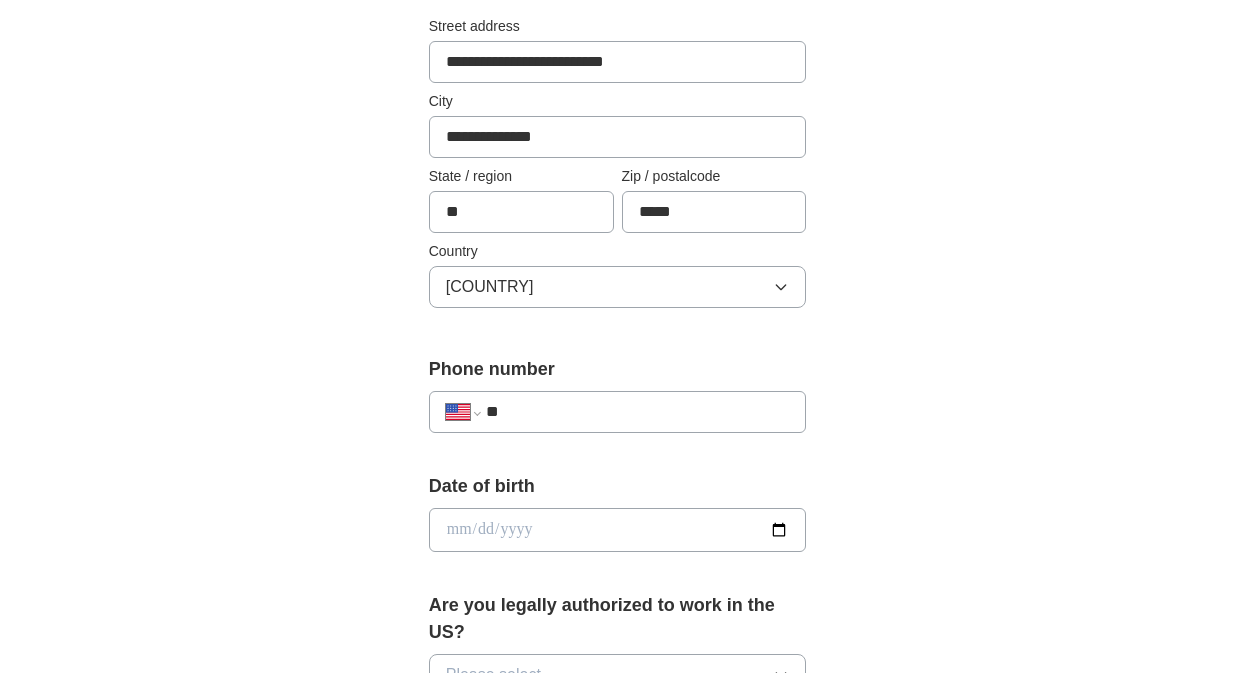 scroll, scrollTop: 600, scrollLeft: 0, axis: vertical 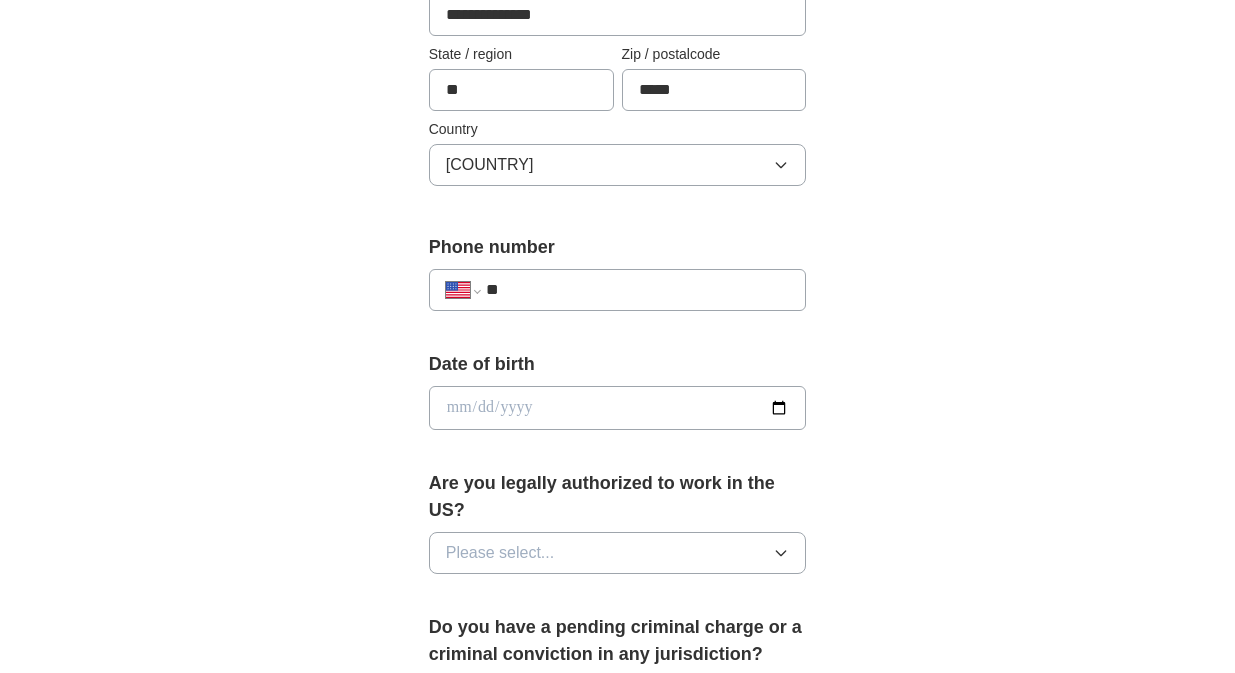 drag, startPoint x: 547, startPoint y: 283, endPoint x: 560, endPoint y: 281, distance: 13.152946 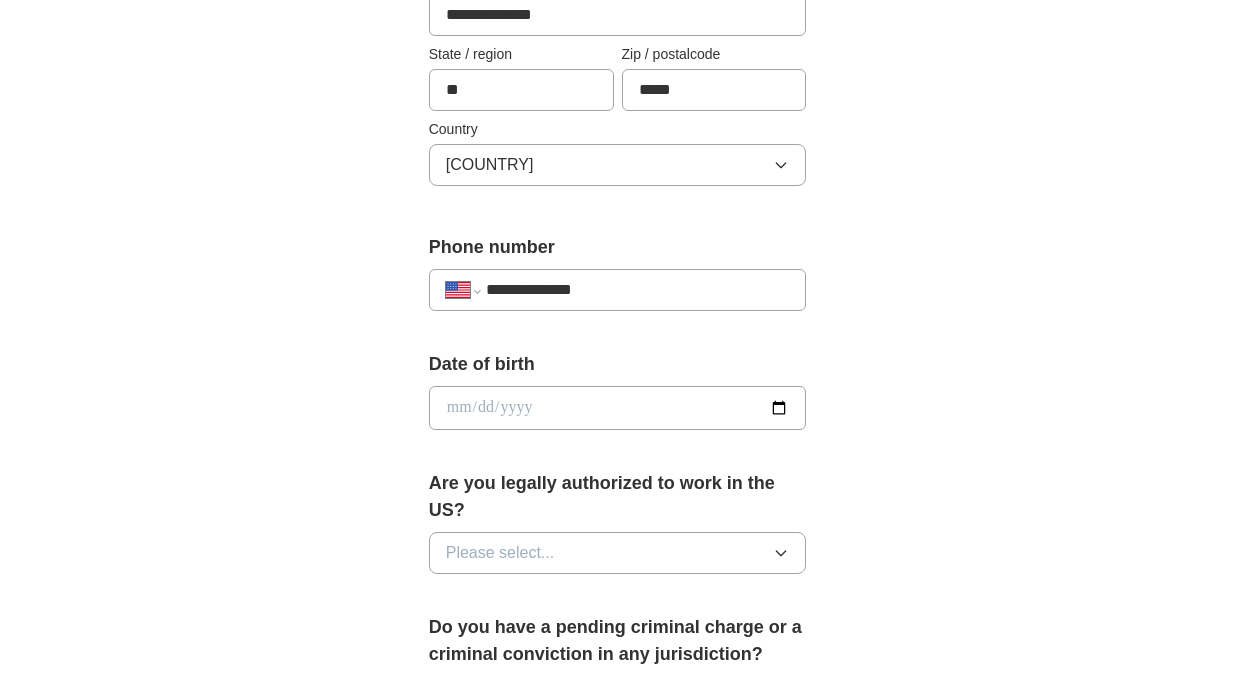drag, startPoint x: 670, startPoint y: 290, endPoint x: 513, endPoint y: 321, distance: 160.03125 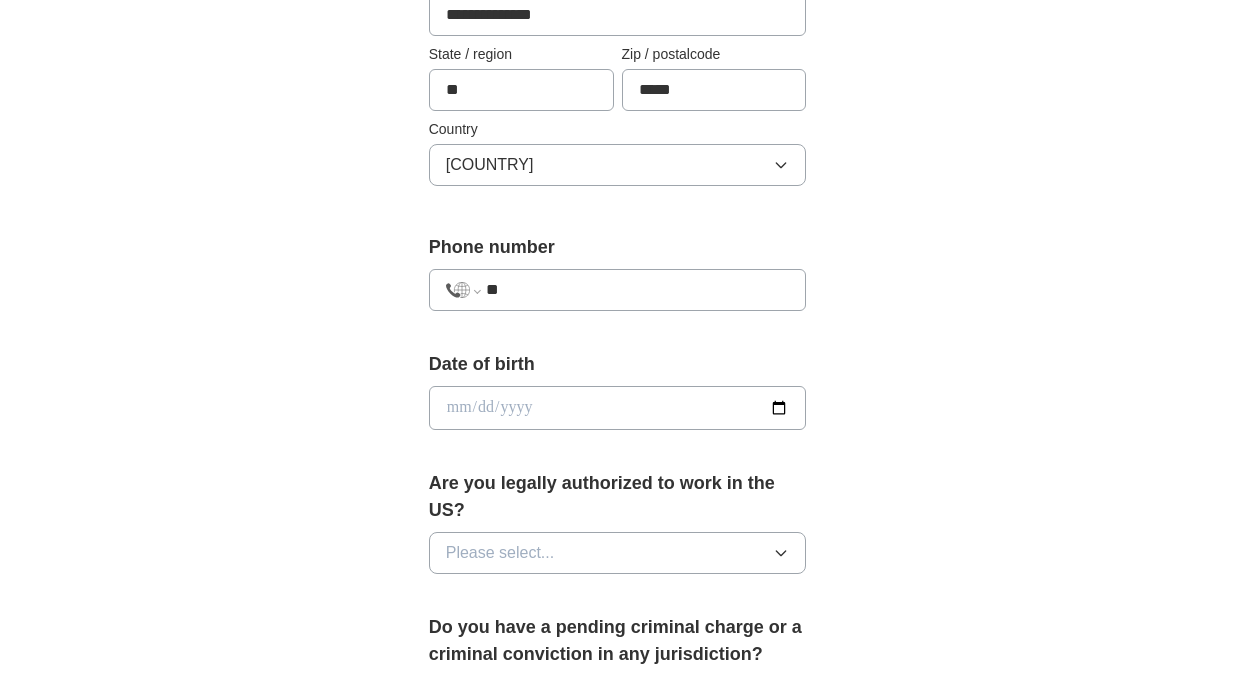 select on "**" 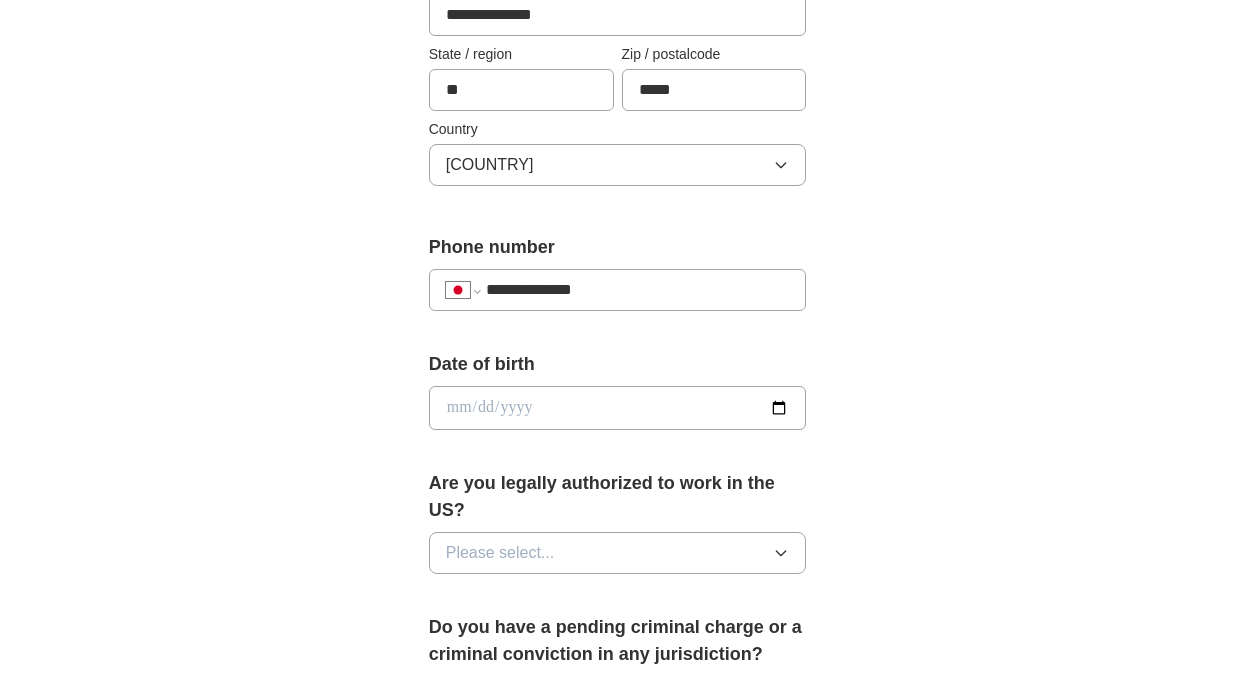 click on "**********" at bounding box center [638, 290] 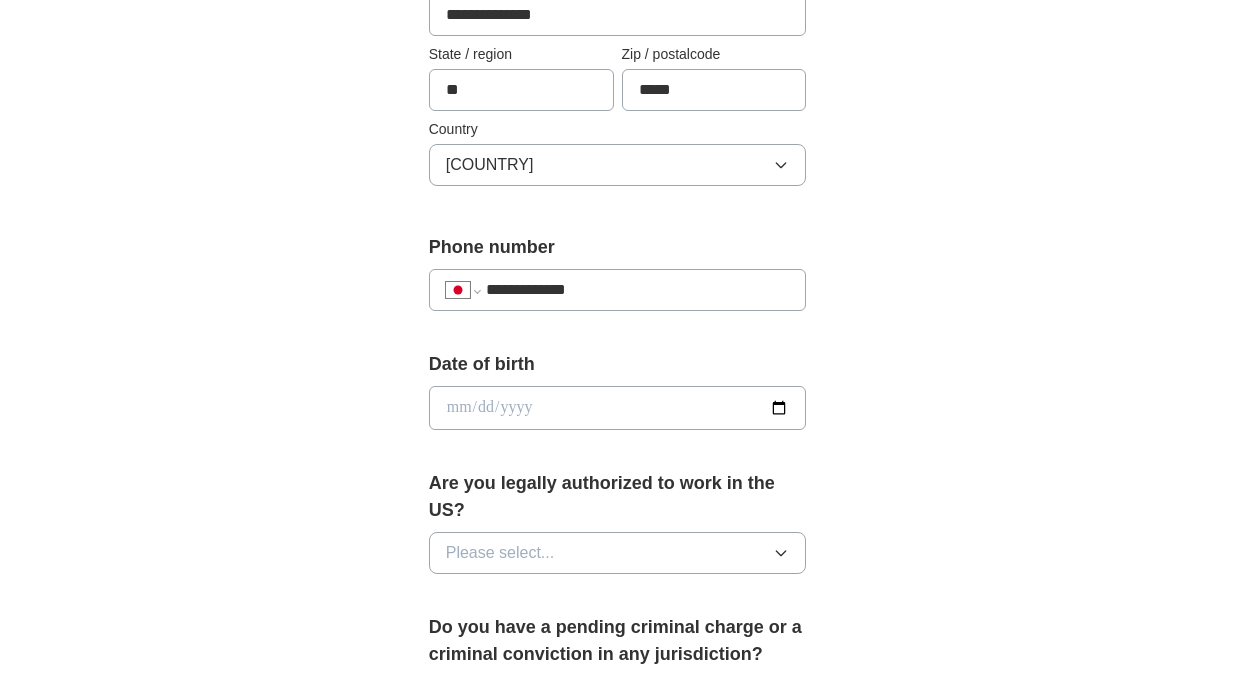type on "**********" 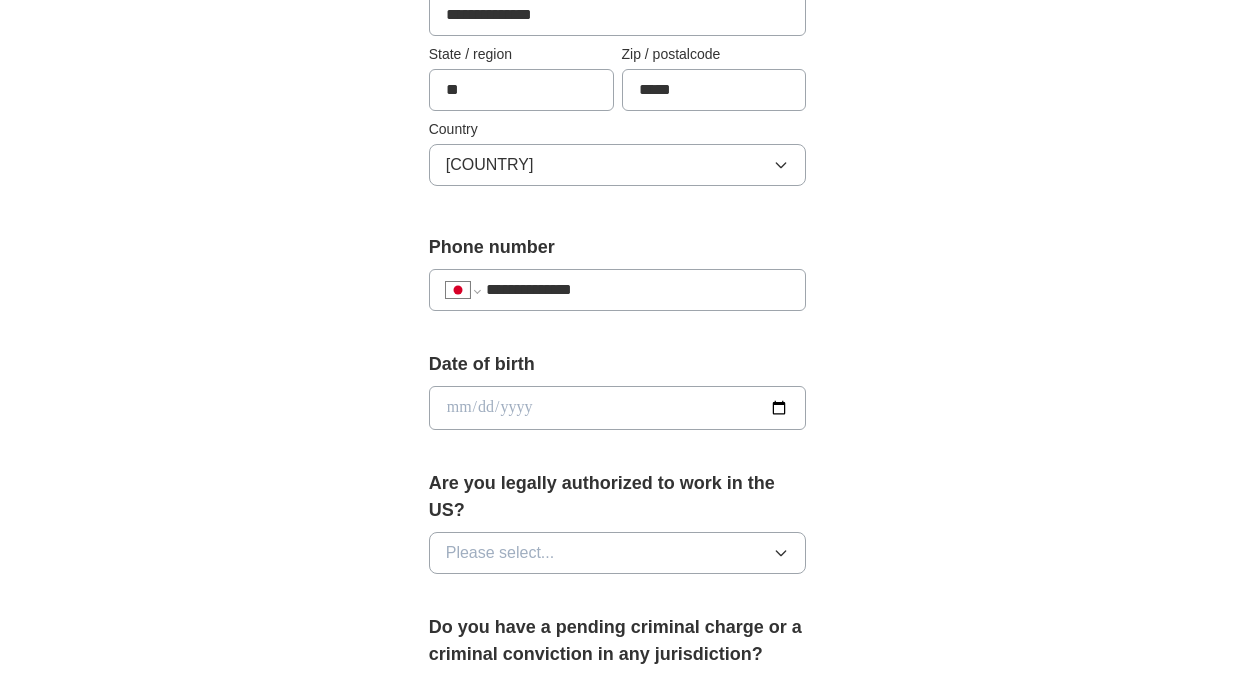 drag, startPoint x: 605, startPoint y: 276, endPoint x: 450, endPoint y: 271, distance: 155.08063 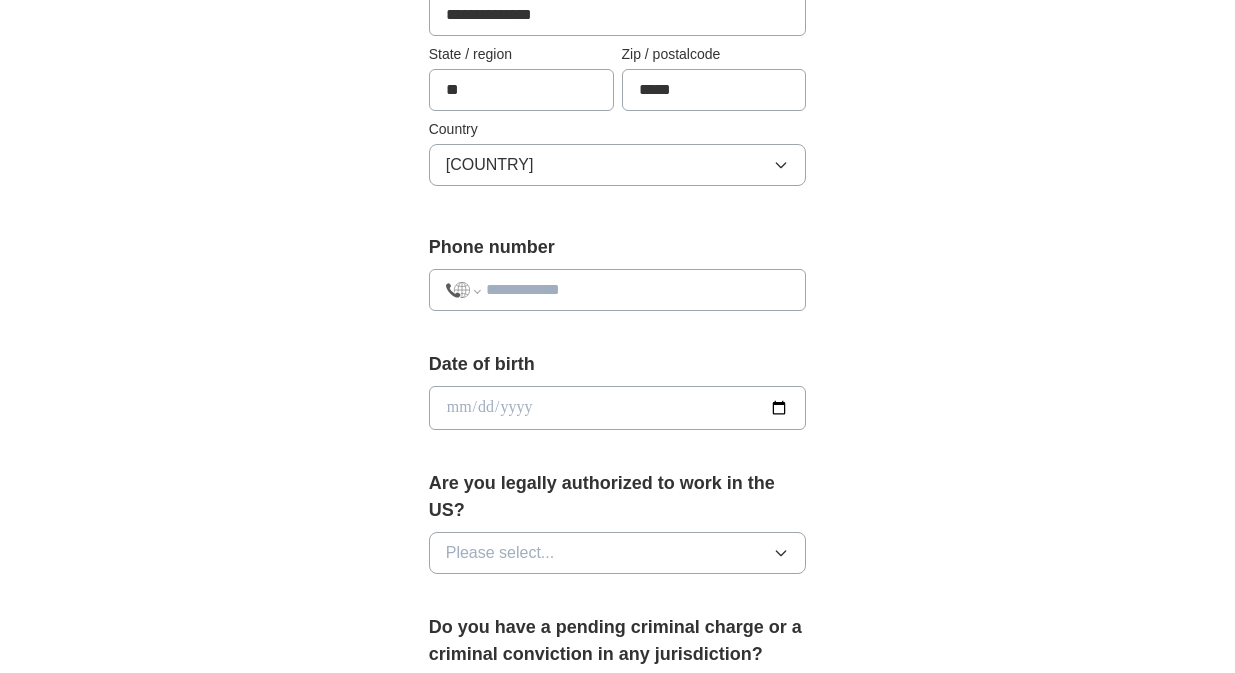 click at bounding box center (638, 290) 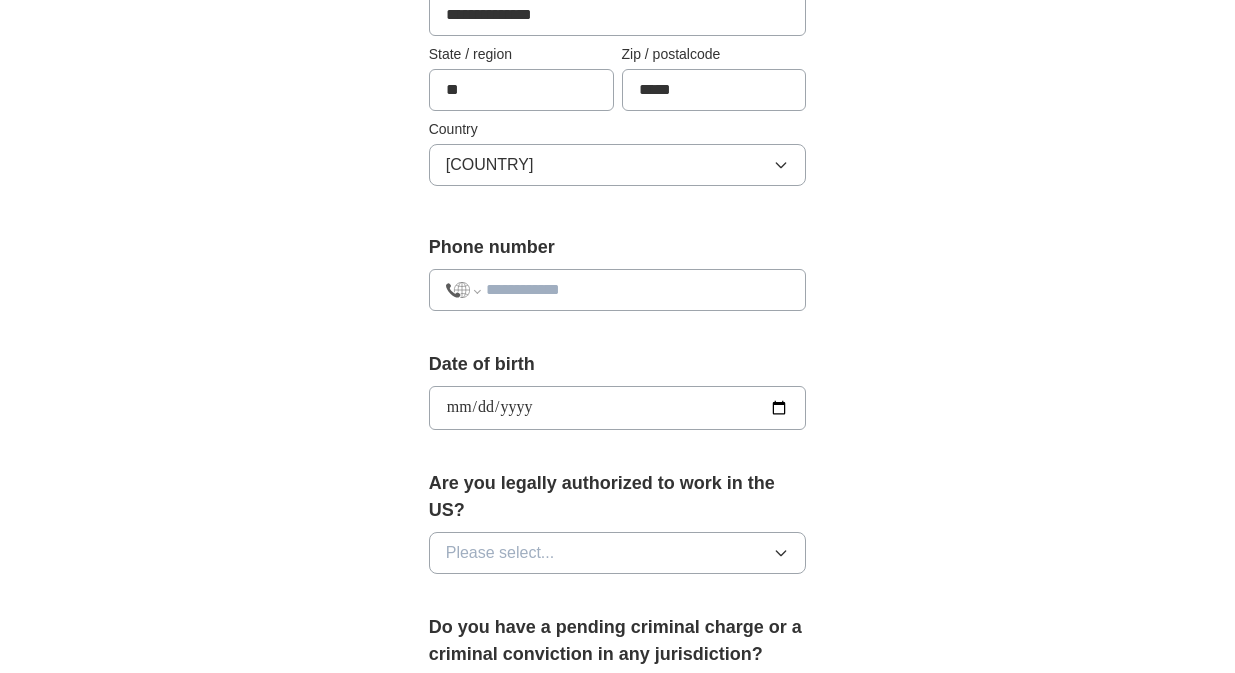 type on "**********" 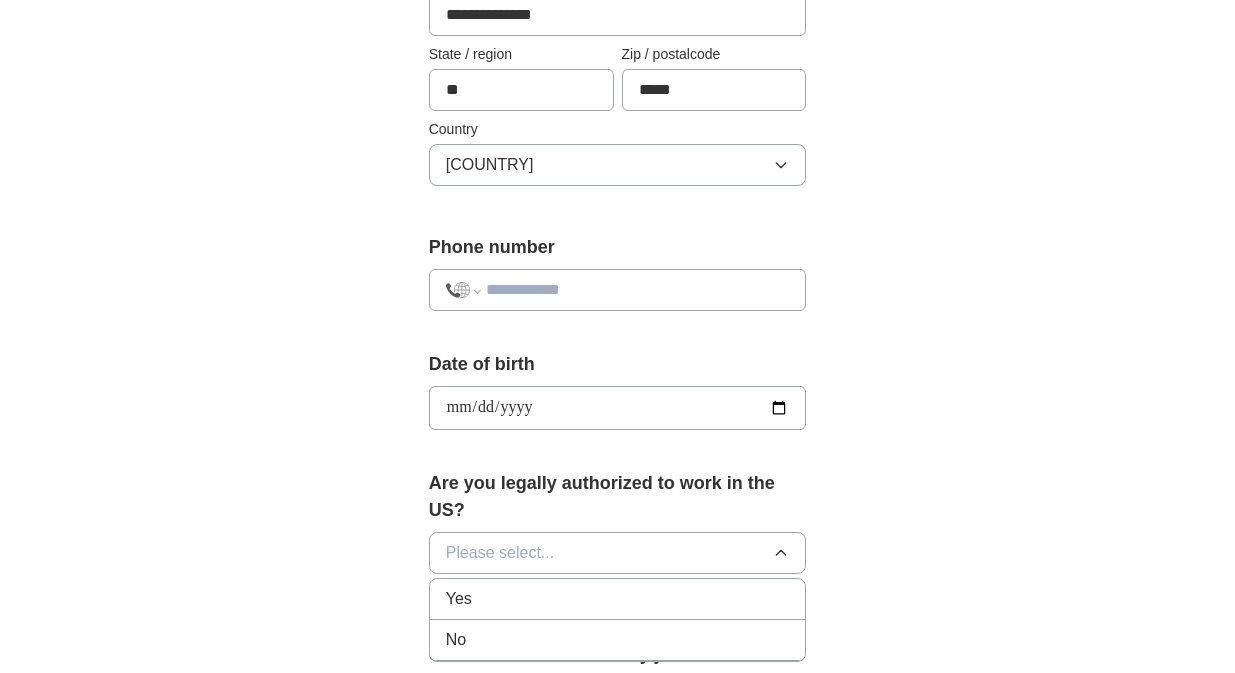 click on "Yes" at bounding box center [618, 599] 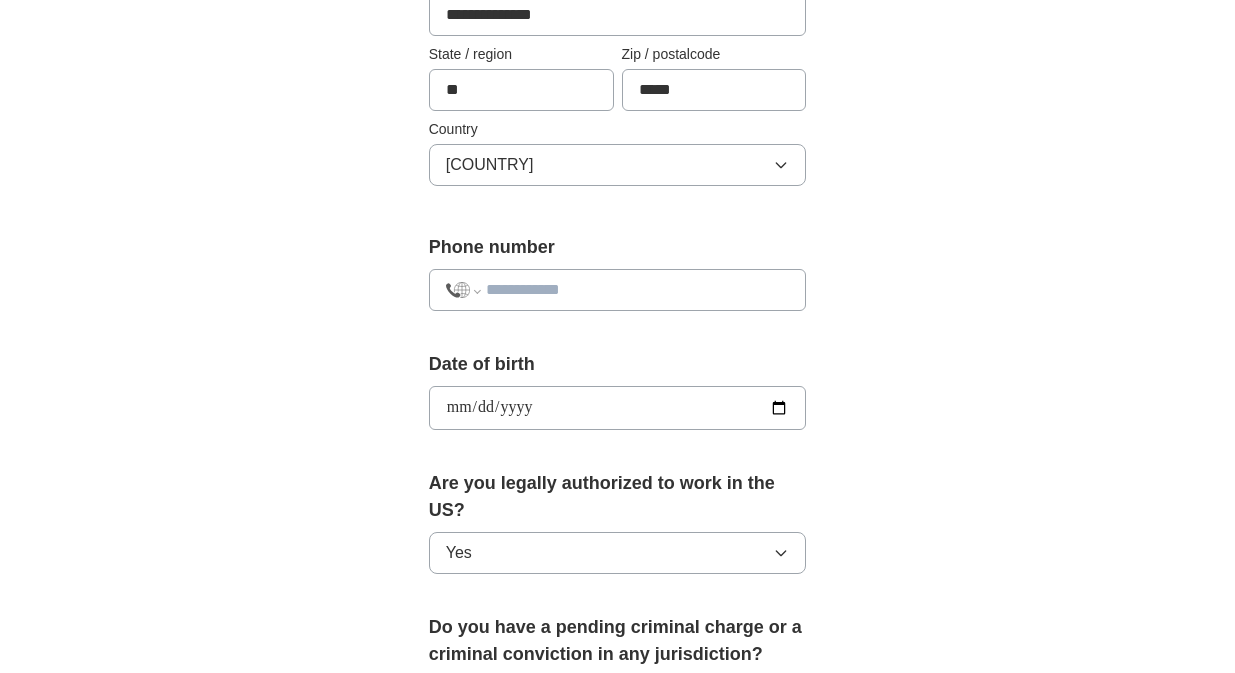 click at bounding box center (638, 290) 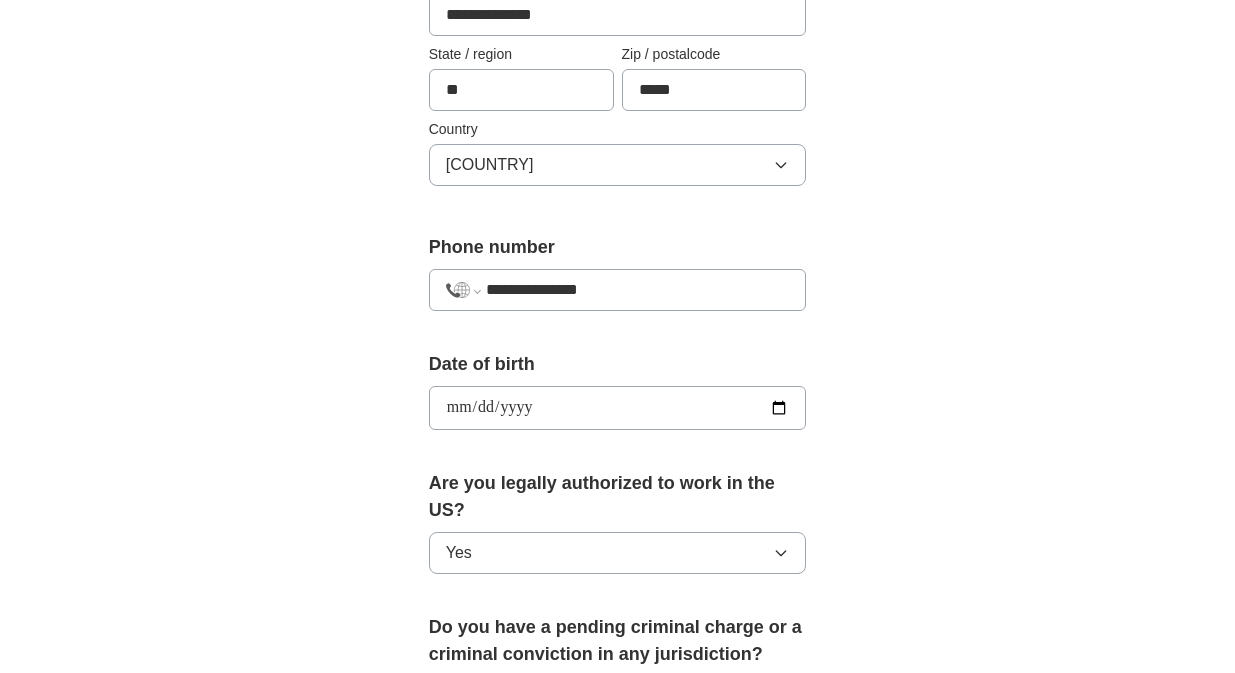 select on "**" 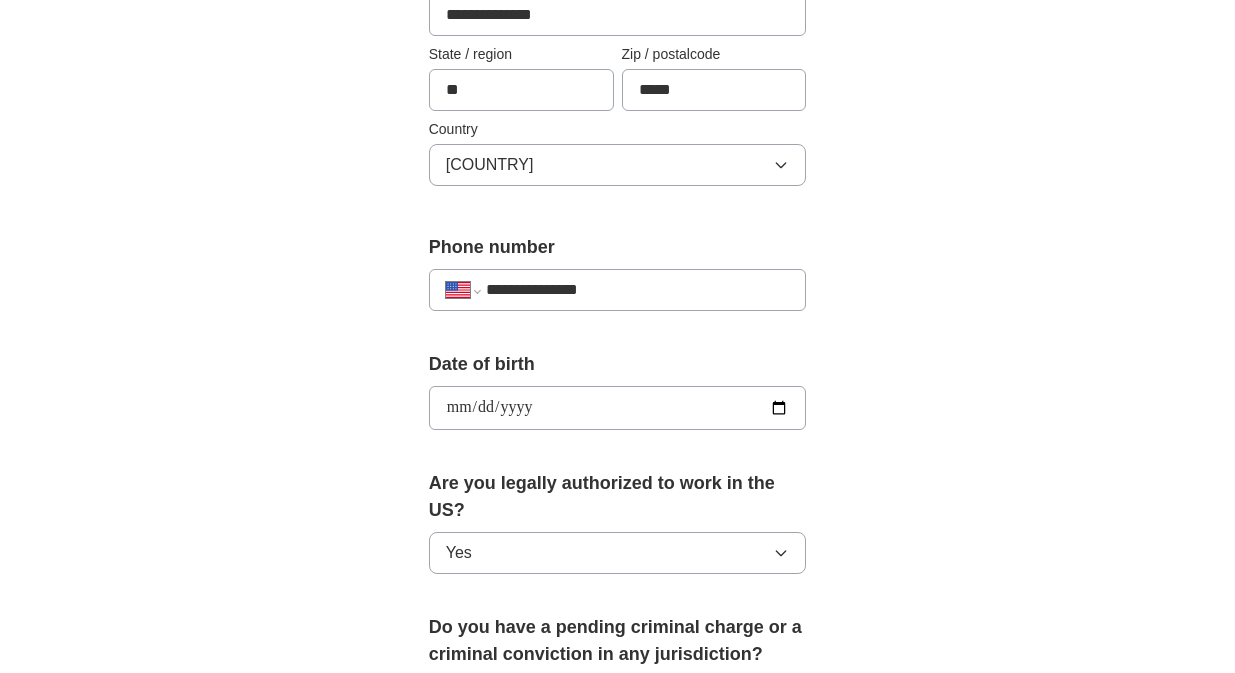 type on "**********" 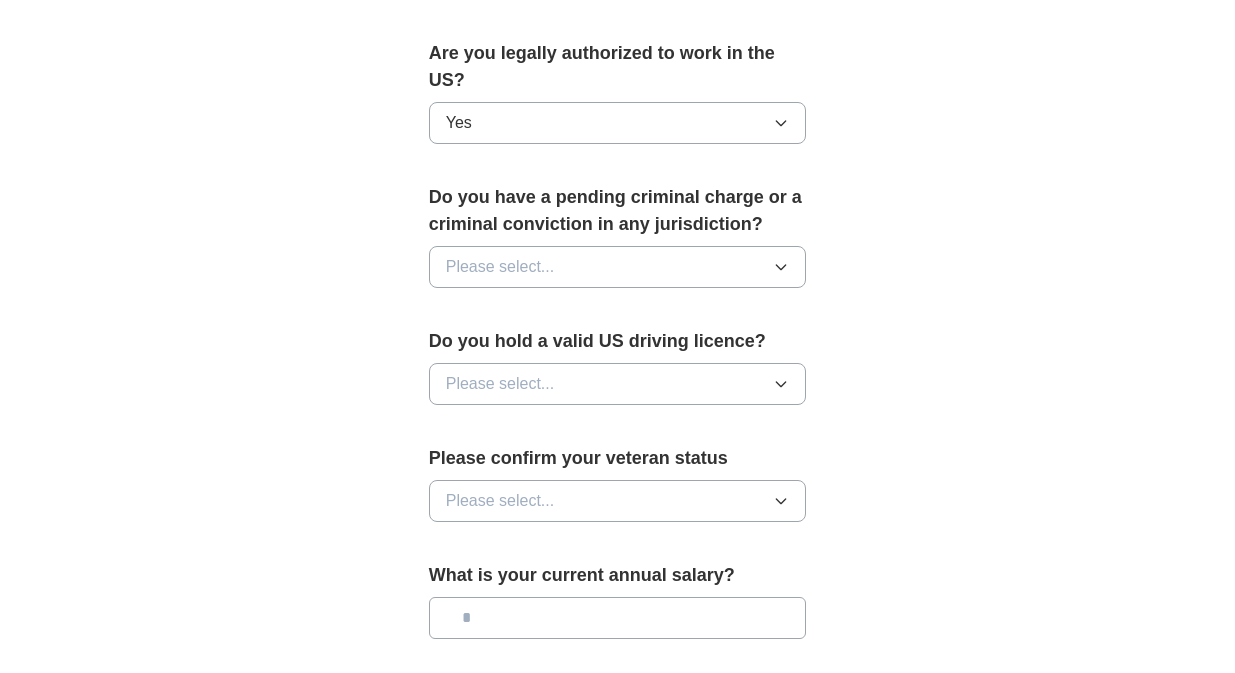 scroll, scrollTop: 1033, scrollLeft: 0, axis: vertical 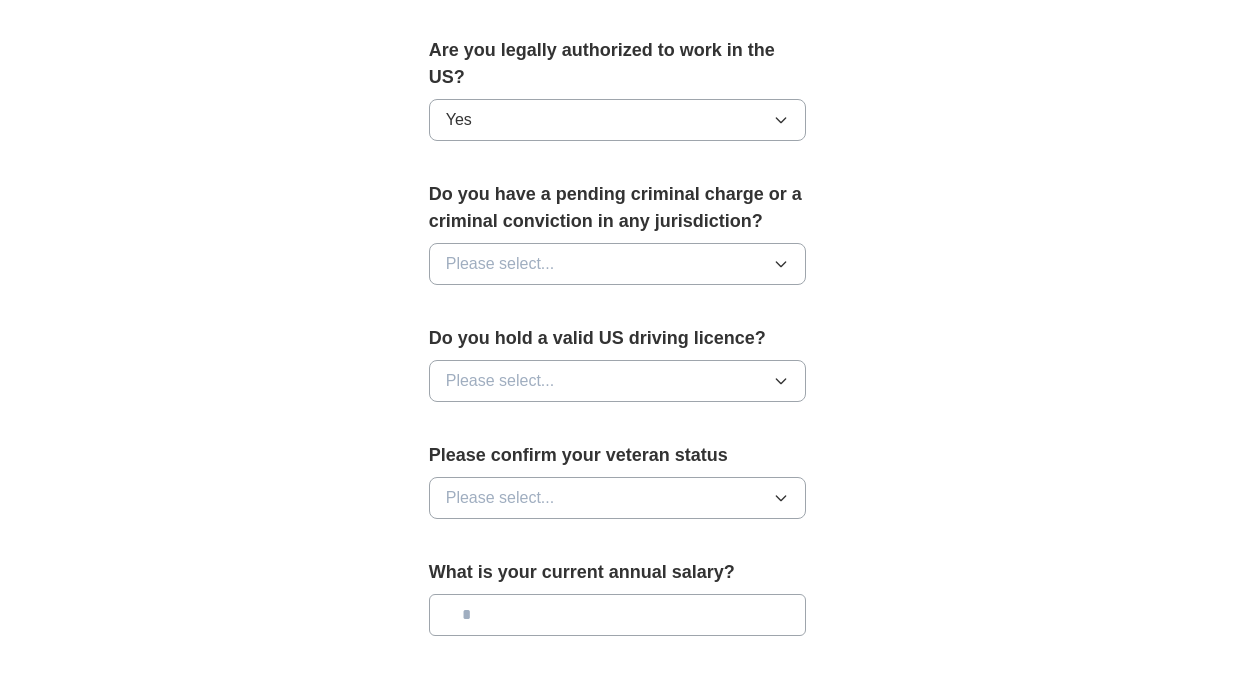 click 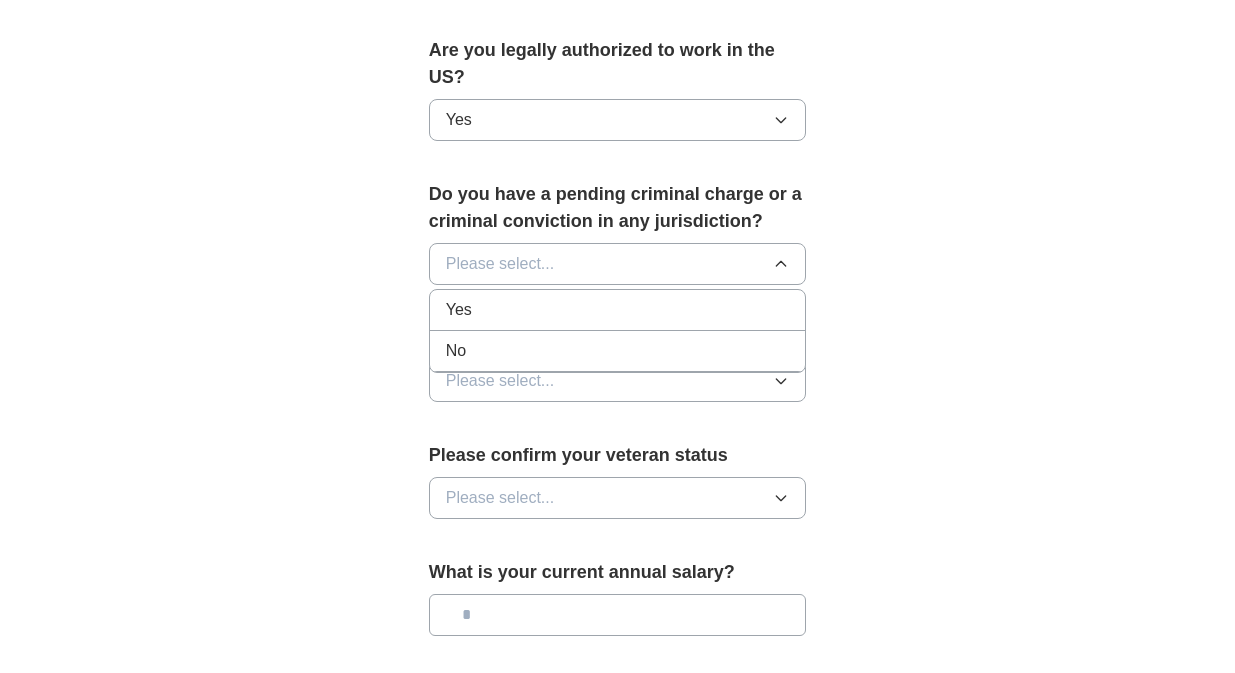 click on "No" at bounding box center (618, 351) 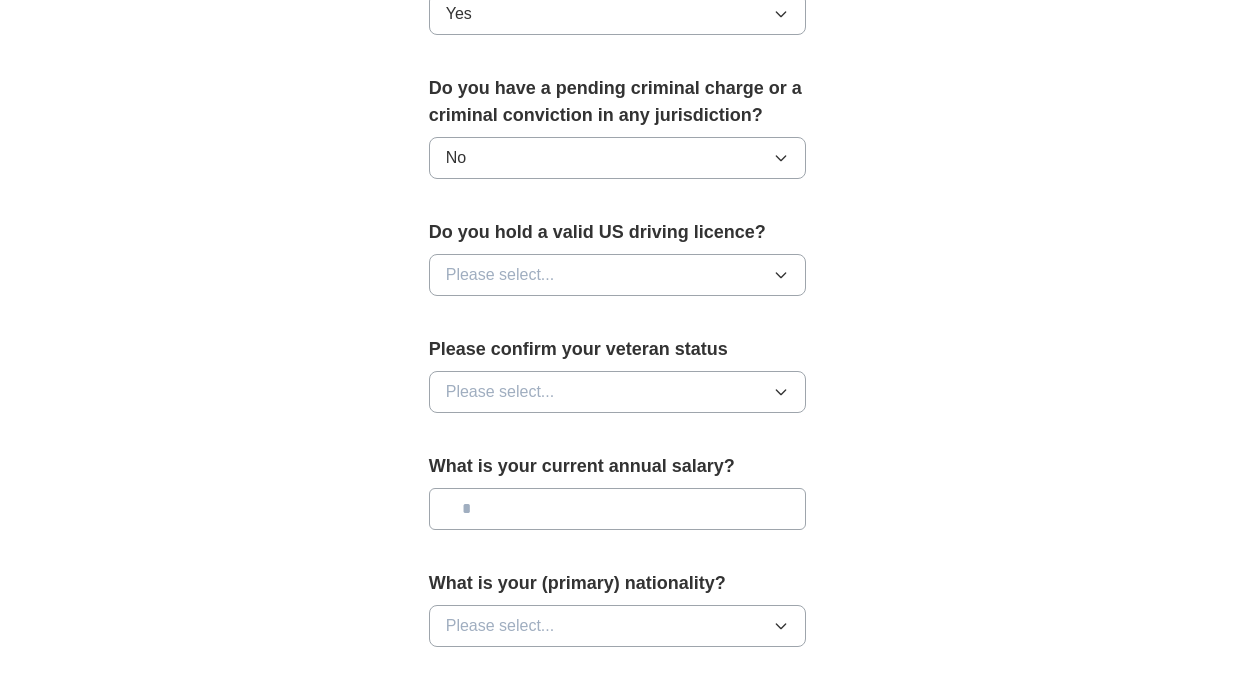 scroll, scrollTop: 1200, scrollLeft: 0, axis: vertical 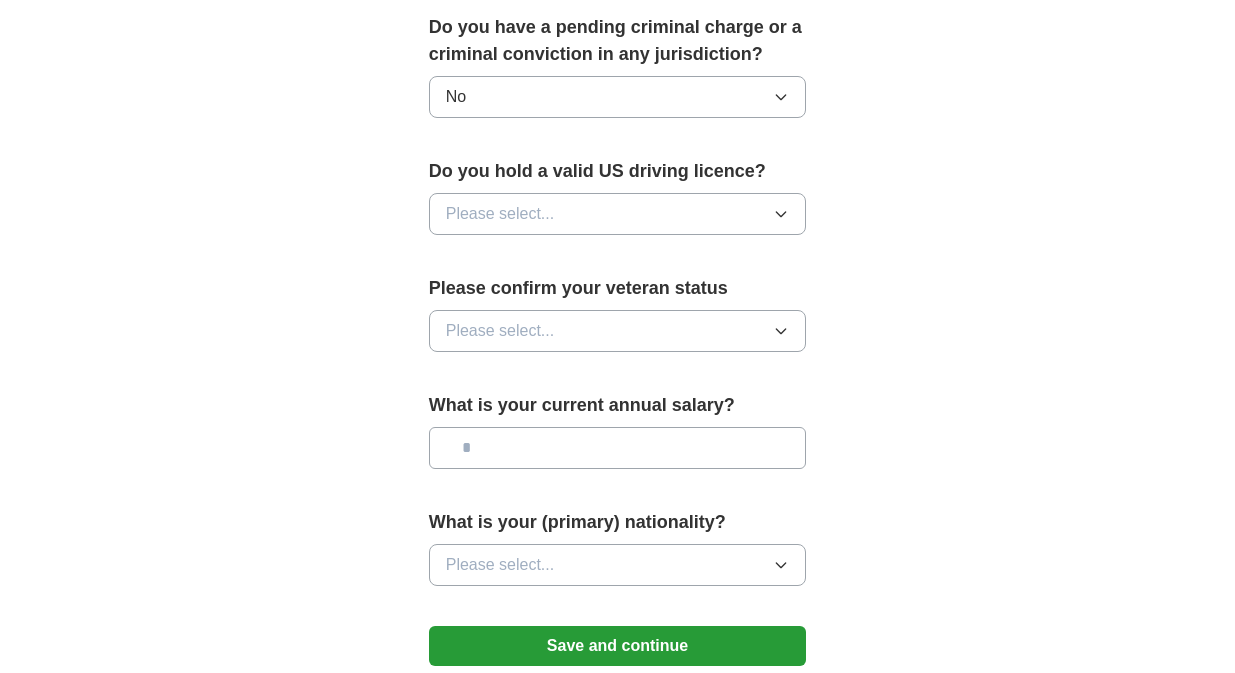 click 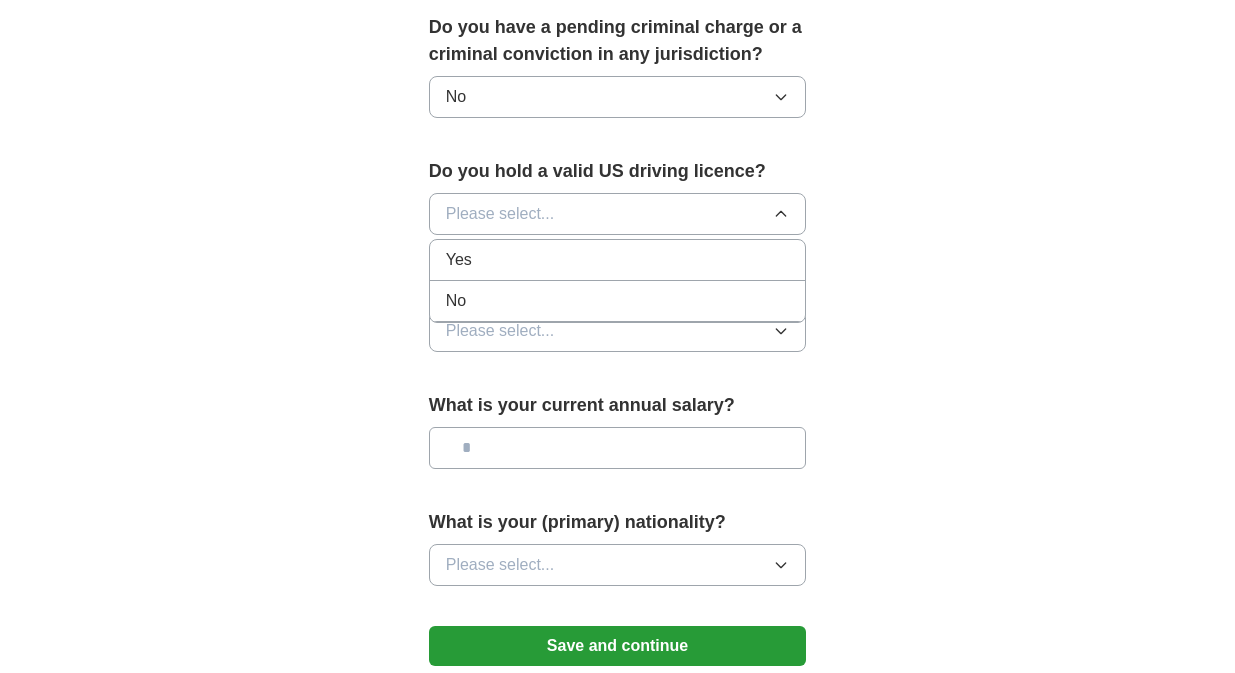 click on "Yes" at bounding box center (459, 260) 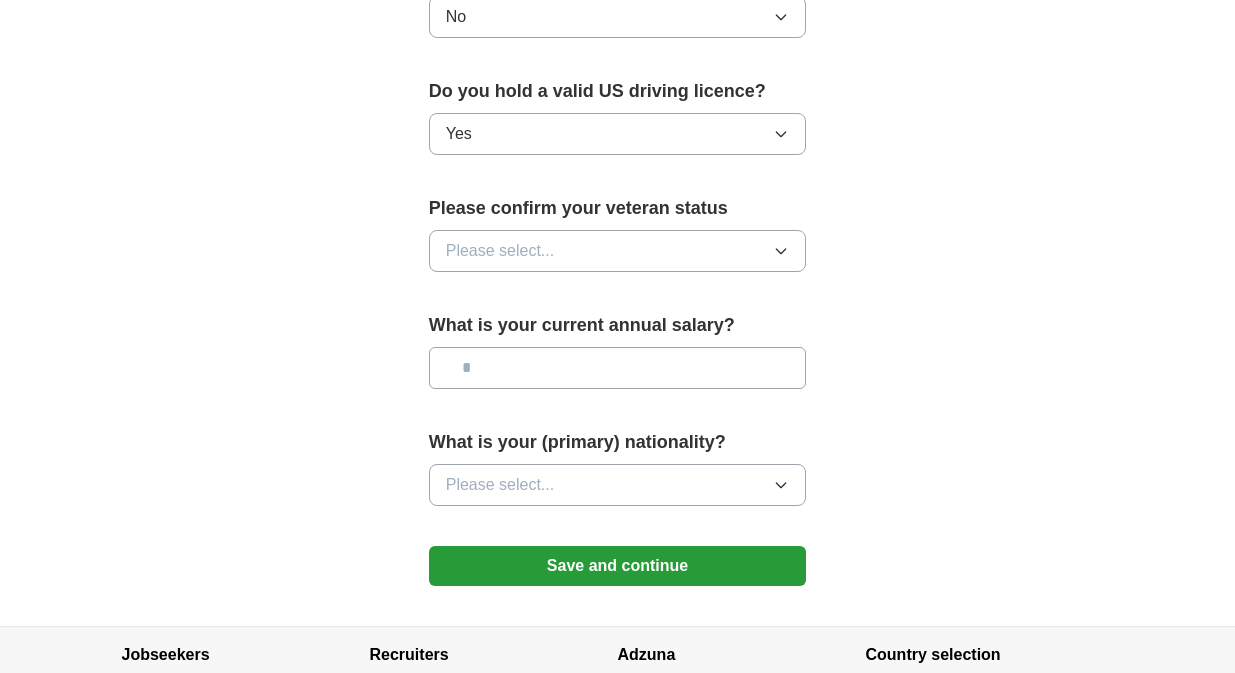 scroll, scrollTop: 1300, scrollLeft: 0, axis: vertical 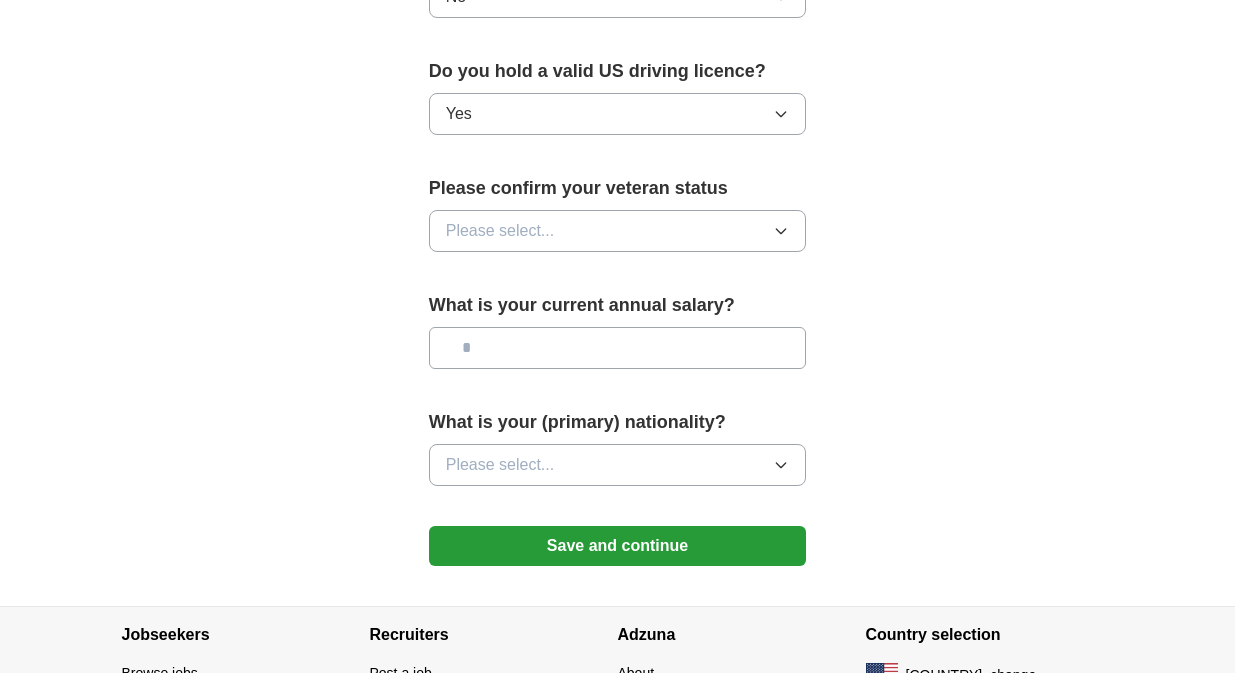 click 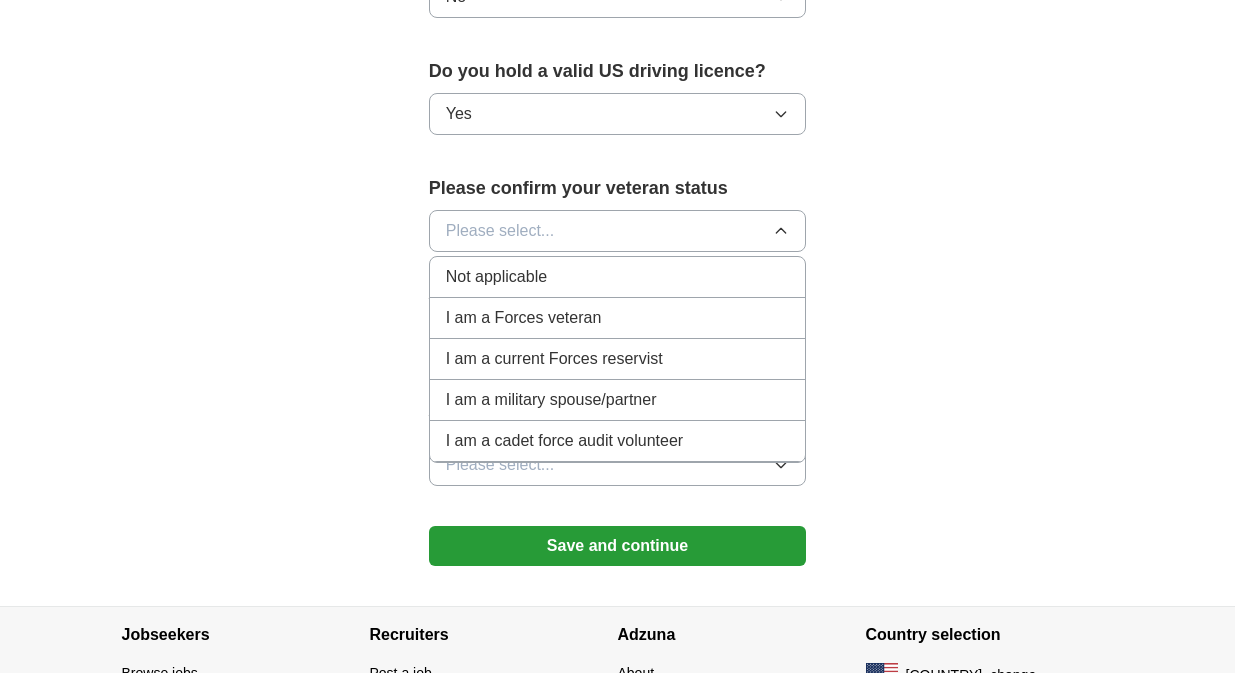 click on "Not applicable" at bounding box center (618, 277) 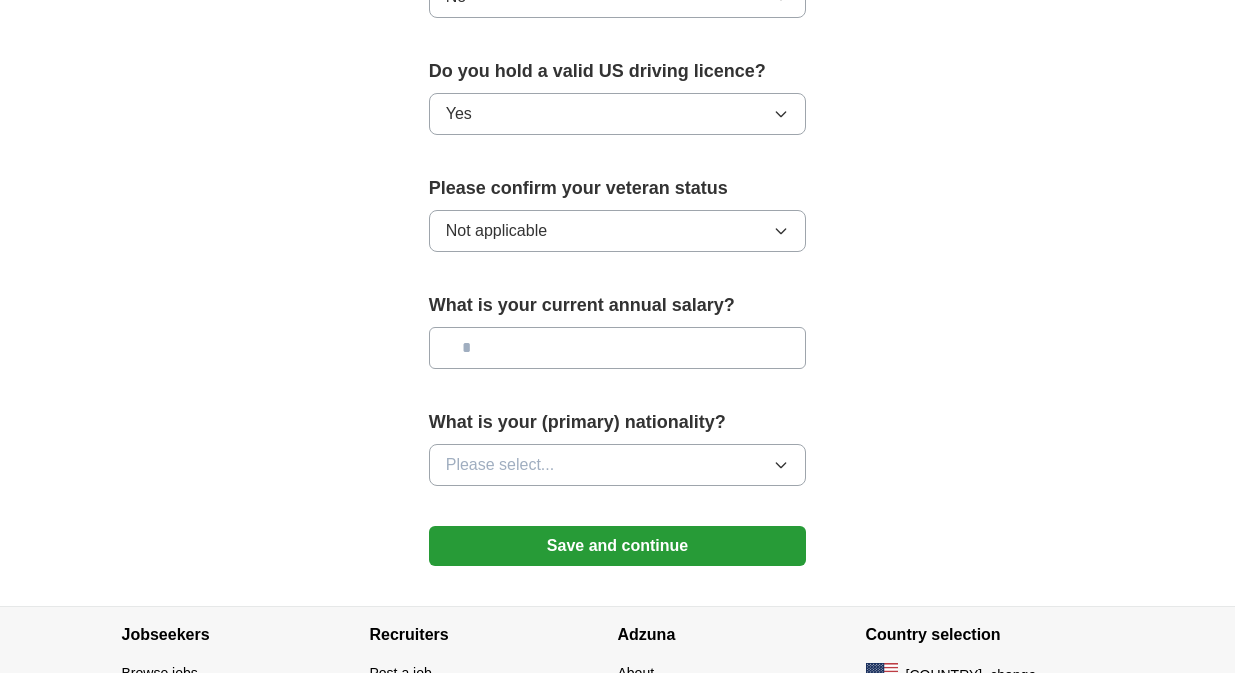 click 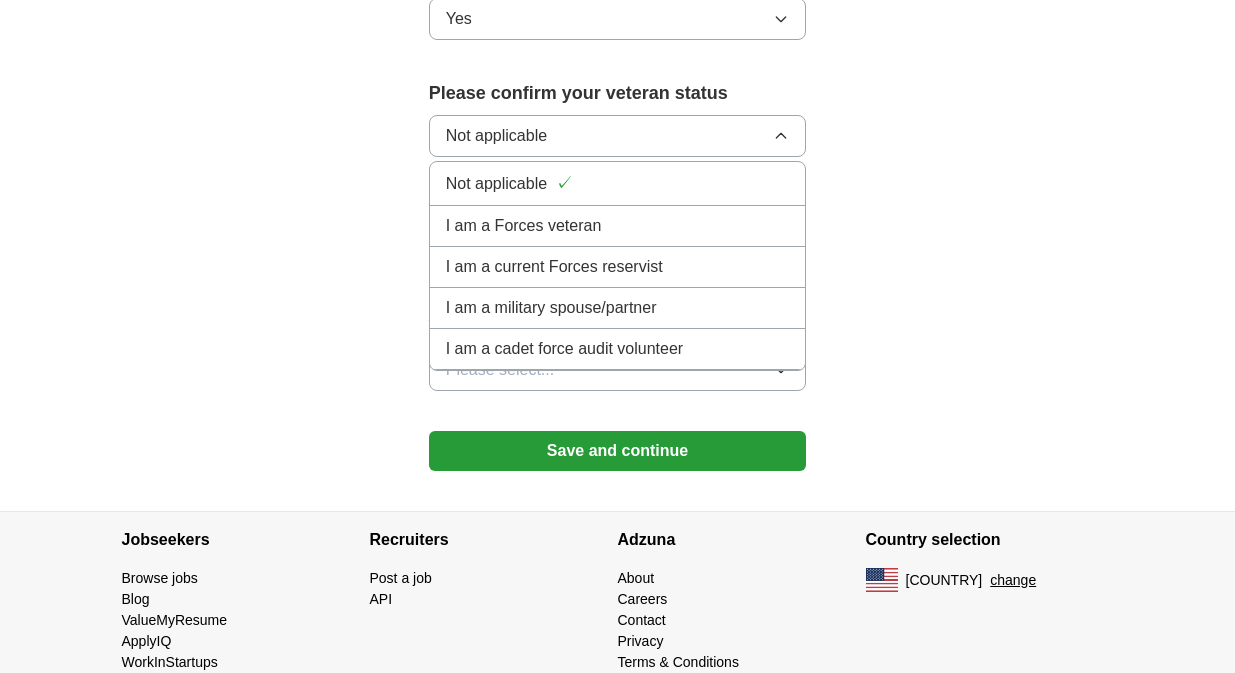 scroll, scrollTop: 1429, scrollLeft: 0, axis: vertical 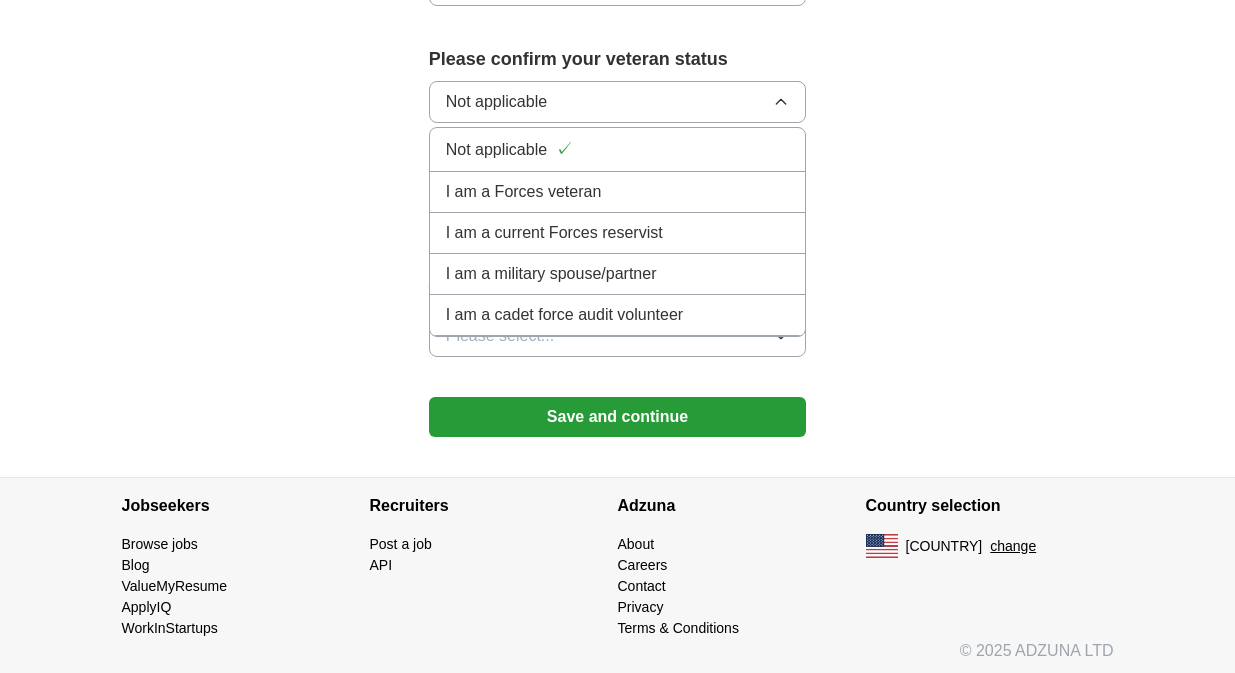 click on "Not applicable" at bounding box center (618, 102) 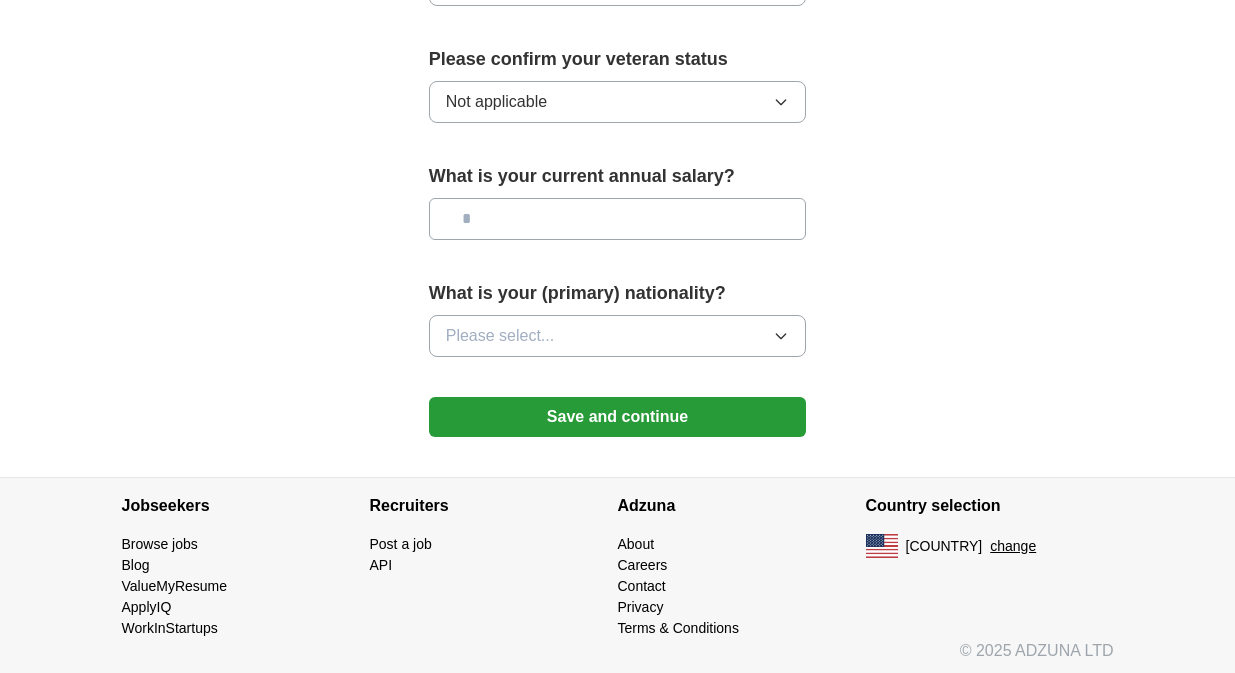 click at bounding box center [618, 219] 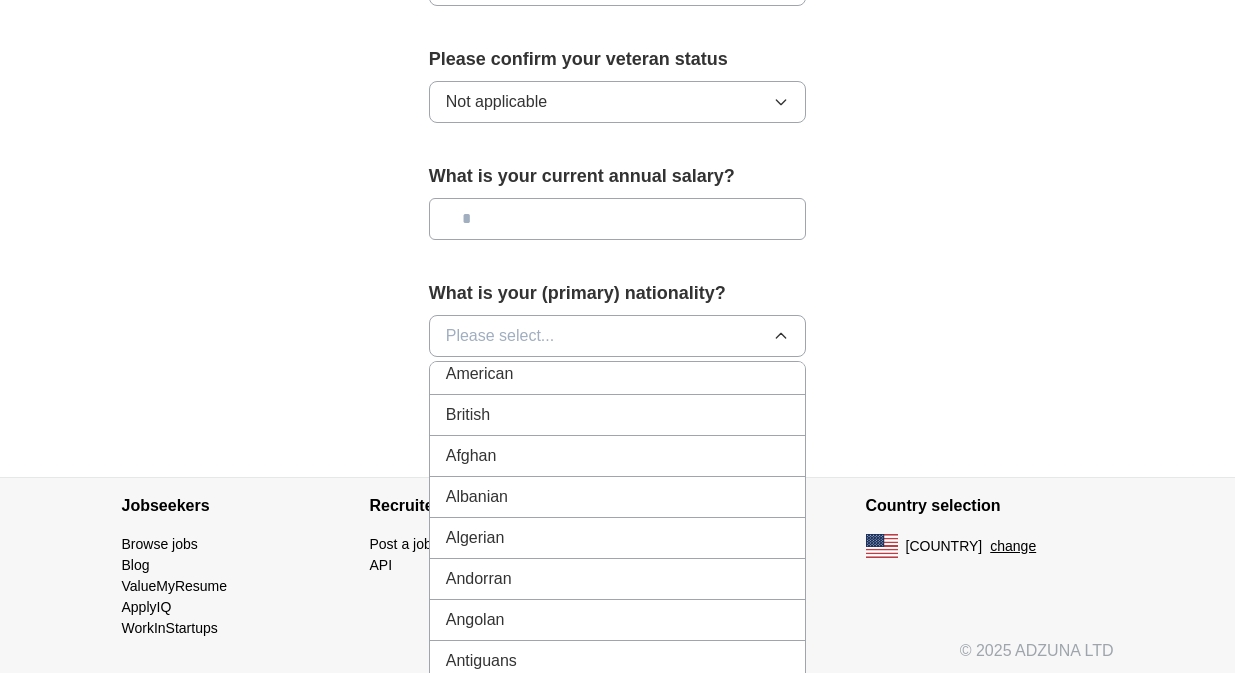 scroll, scrollTop: 0, scrollLeft: 0, axis: both 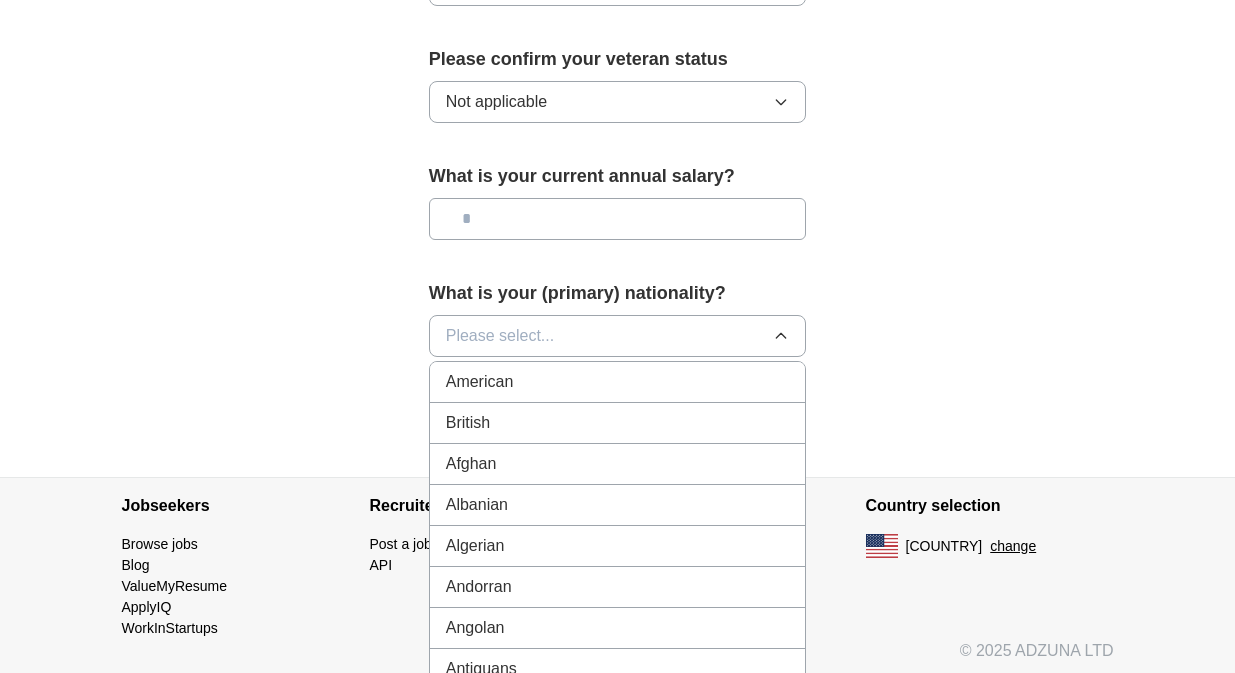 click on "American" at bounding box center (618, 382) 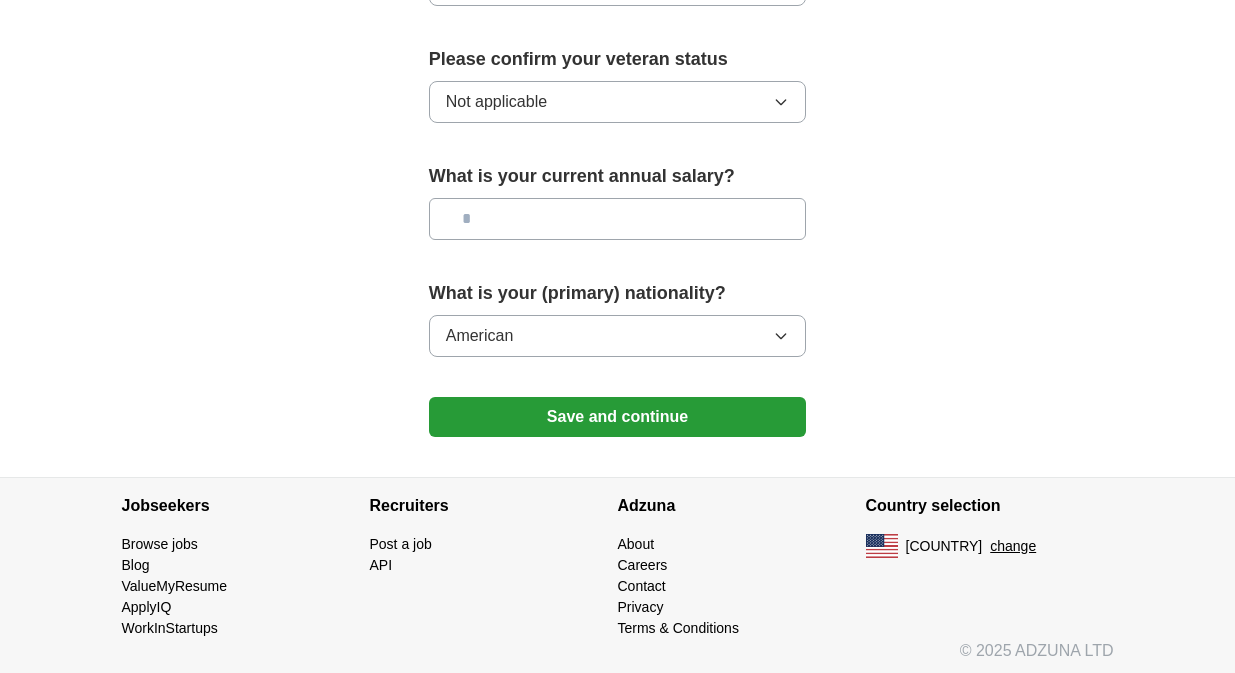 click on "Save and continue" at bounding box center (618, 417) 